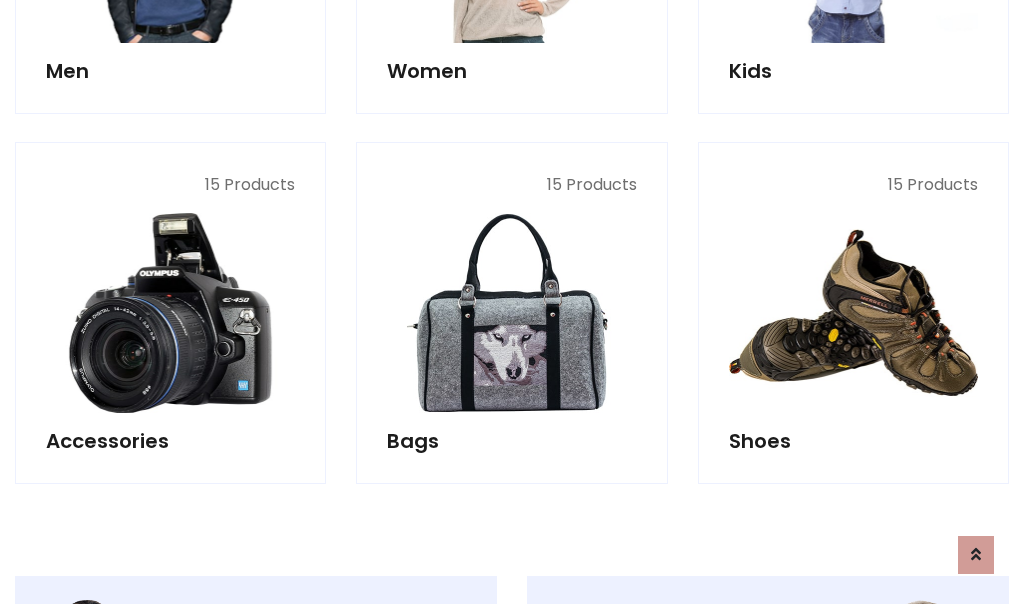 scroll, scrollTop: 853, scrollLeft: 0, axis: vertical 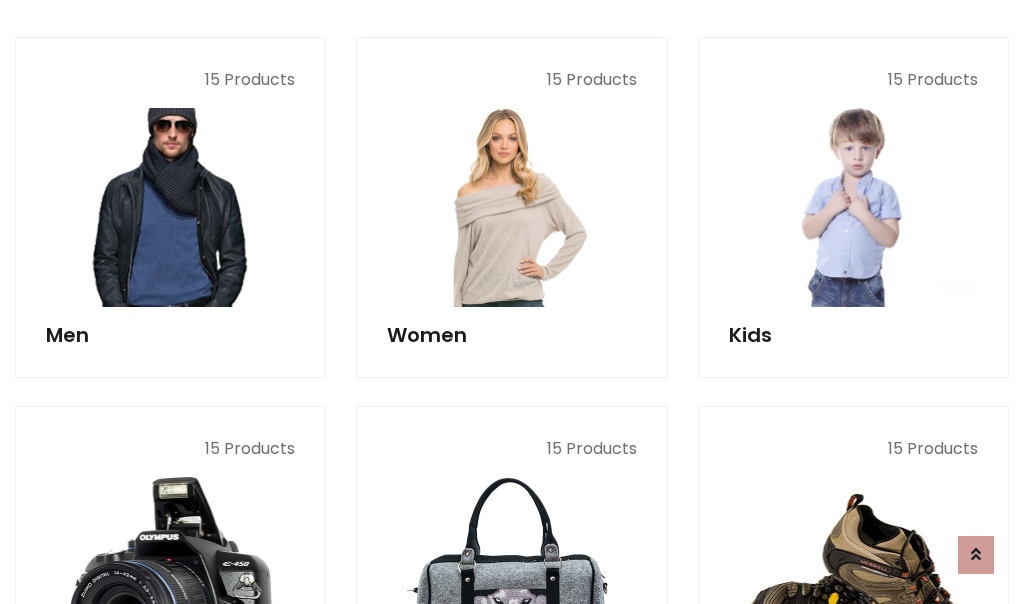 click at bounding box center (170, 207) 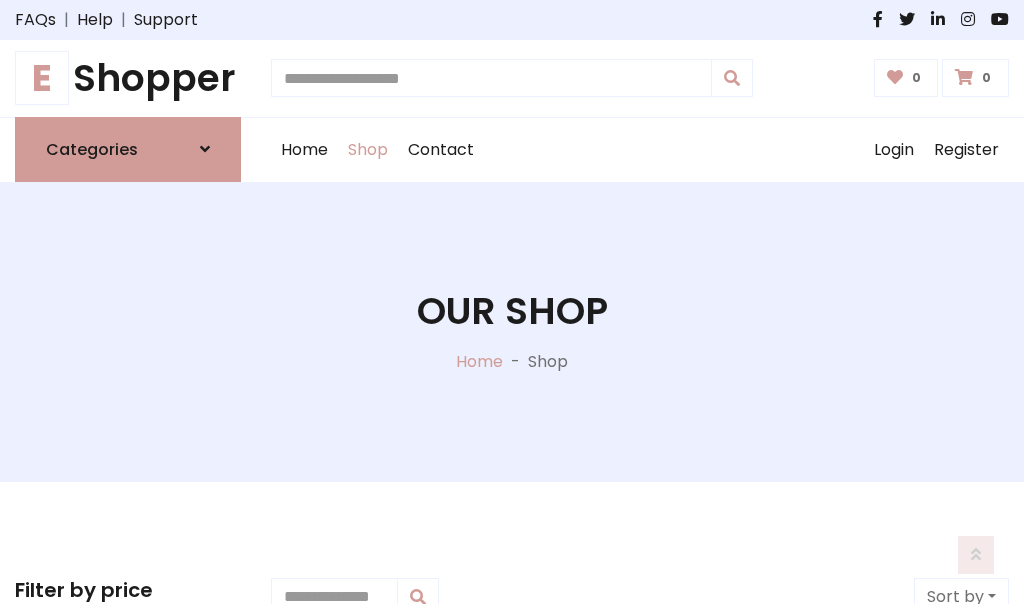 scroll, scrollTop: 807, scrollLeft: 0, axis: vertical 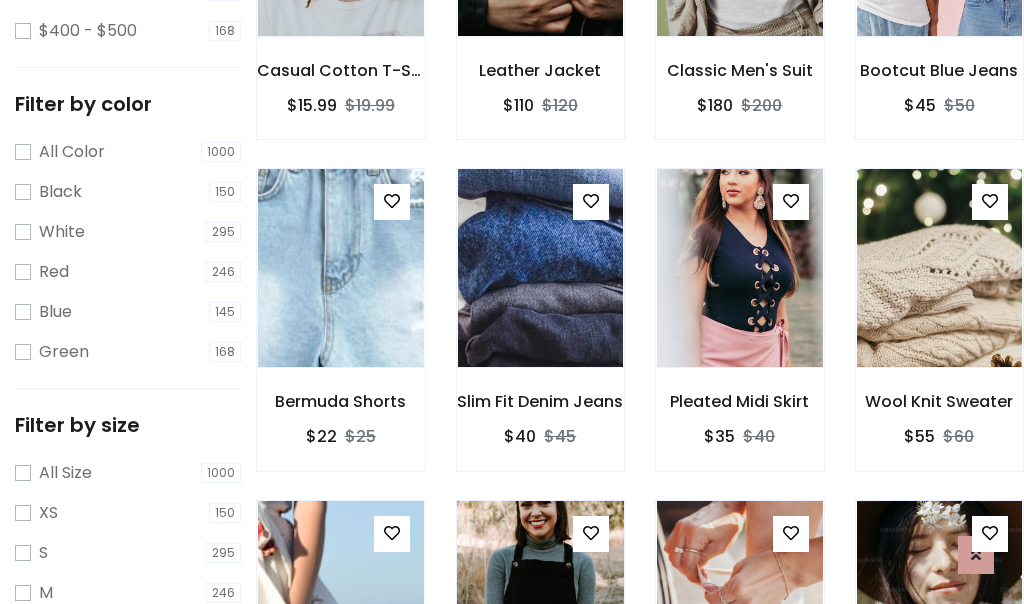 click at bounding box center (540, 600) 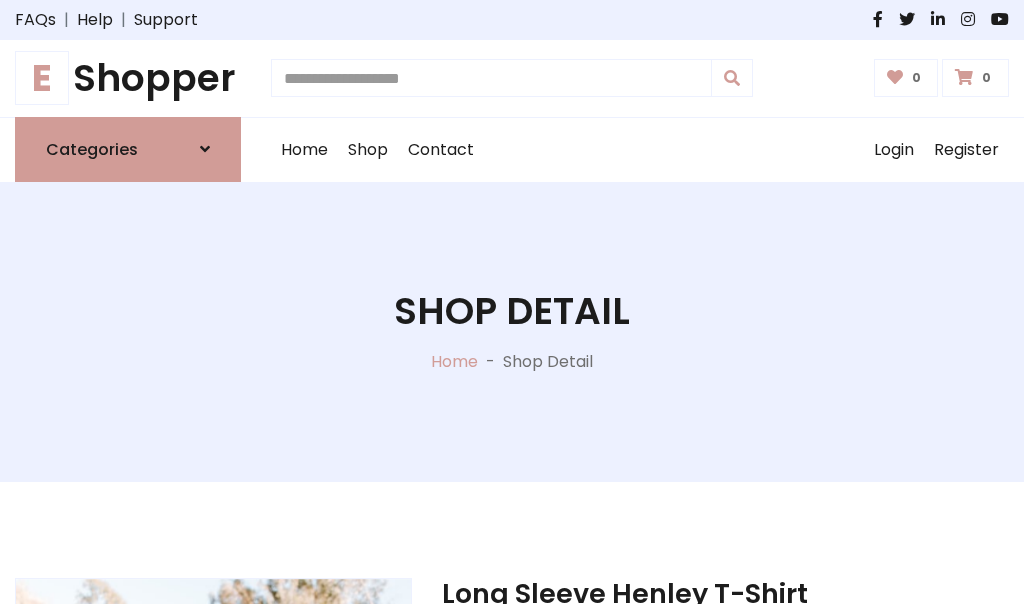 scroll, scrollTop: 182, scrollLeft: 0, axis: vertical 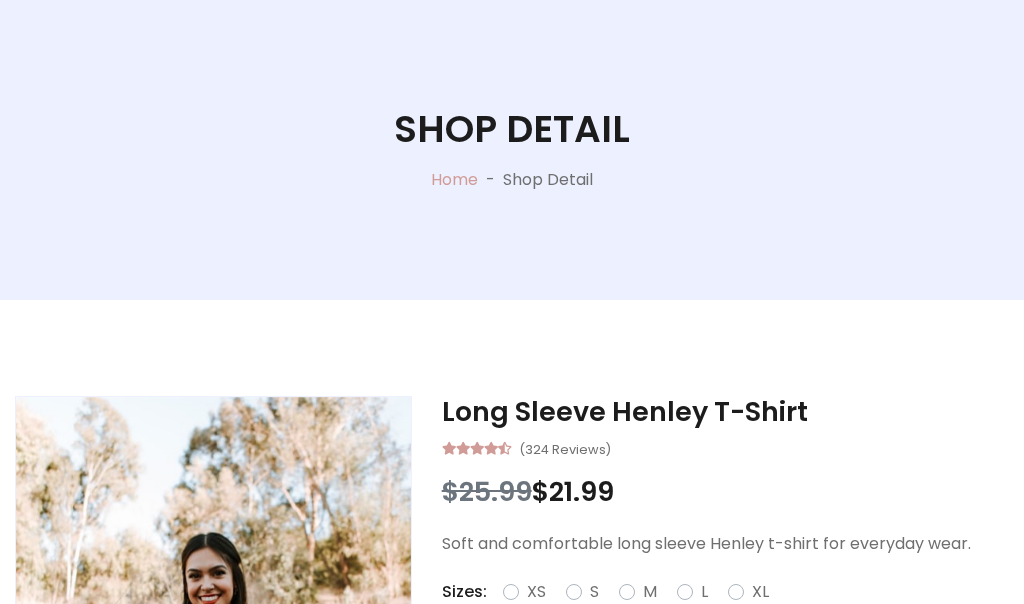 click on "M" at bounding box center (650, 592) 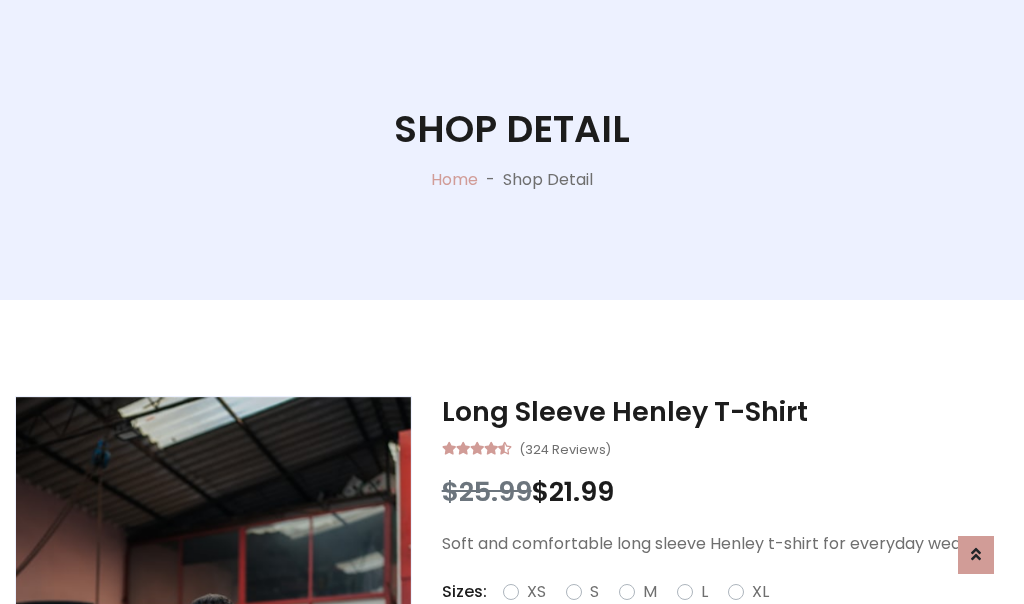click on "Red" at bounding box center [732, 616] 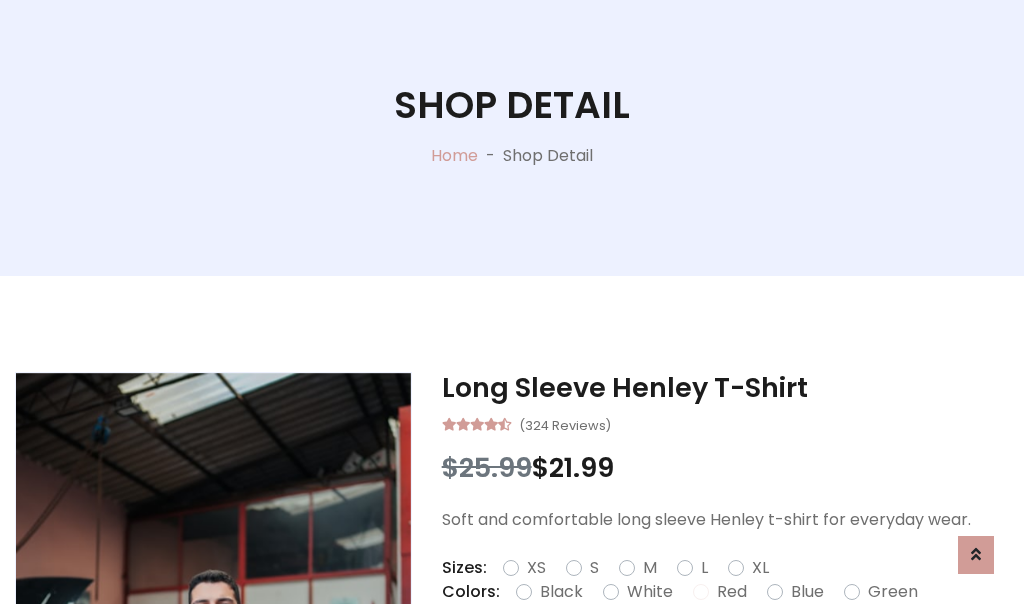 scroll, scrollTop: 276, scrollLeft: 0, axis: vertical 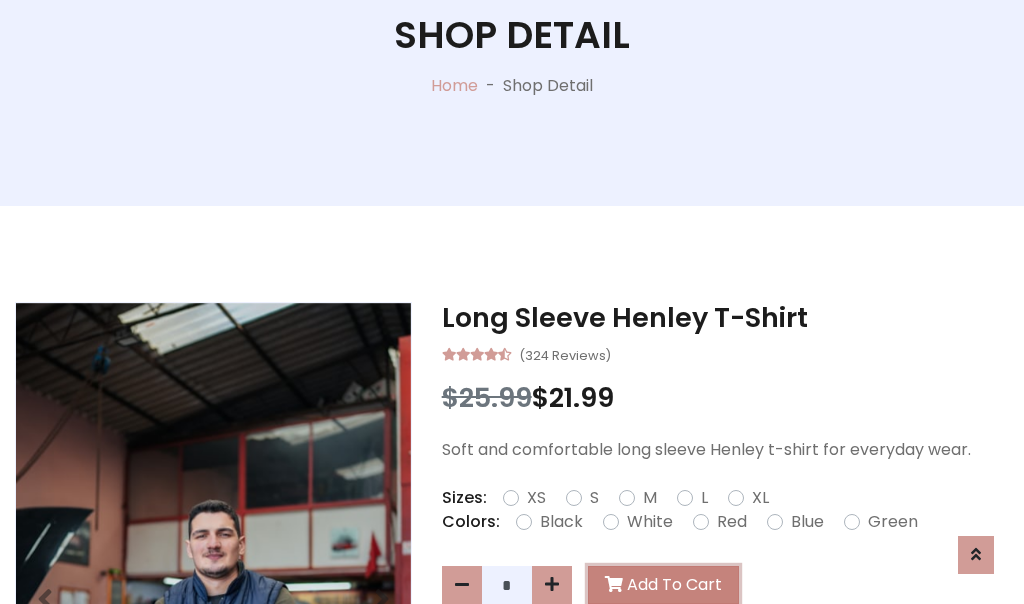 click on "Add To Cart" at bounding box center (663, 585) 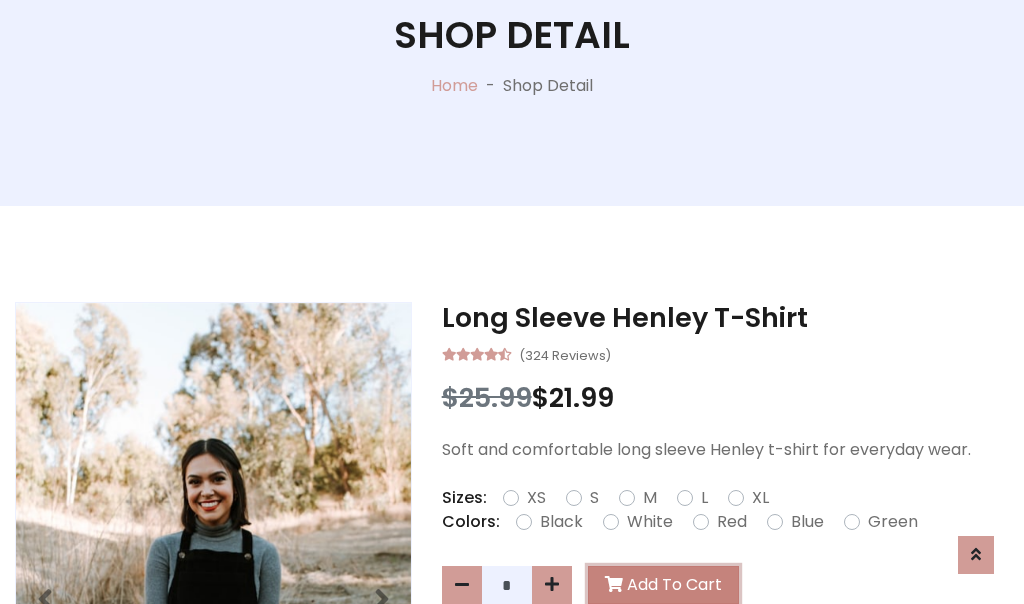 scroll, scrollTop: 0, scrollLeft: 0, axis: both 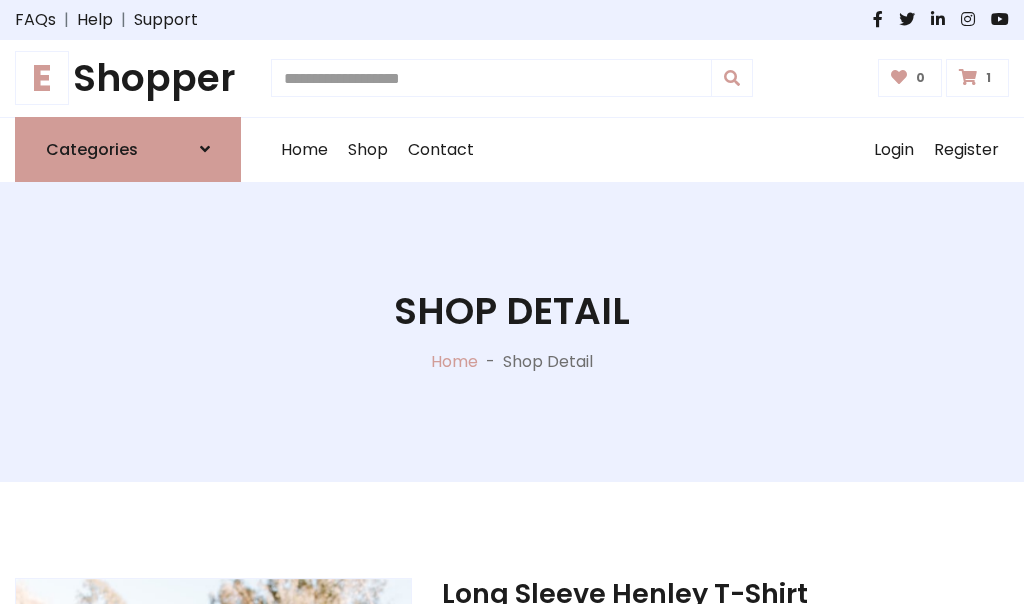 click at bounding box center (968, 77) 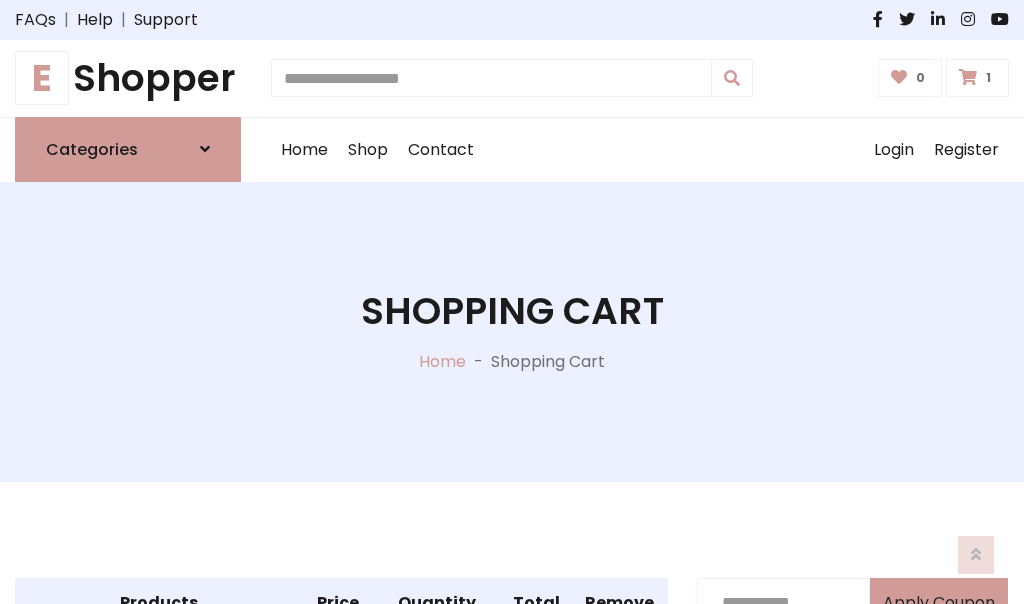 scroll, scrollTop: 474, scrollLeft: 0, axis: vertical 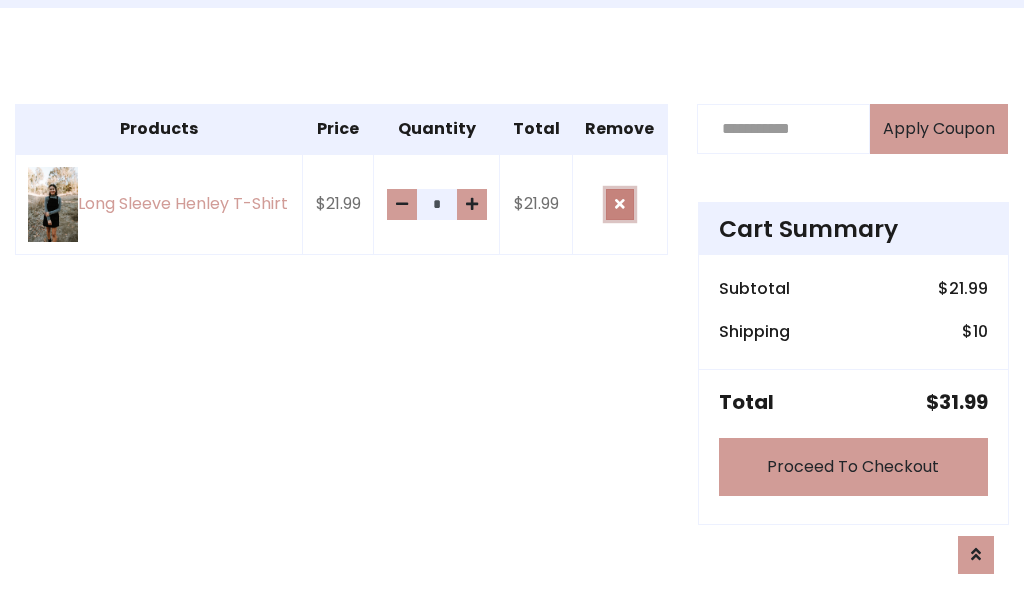 click at bounding box center [620, 204] 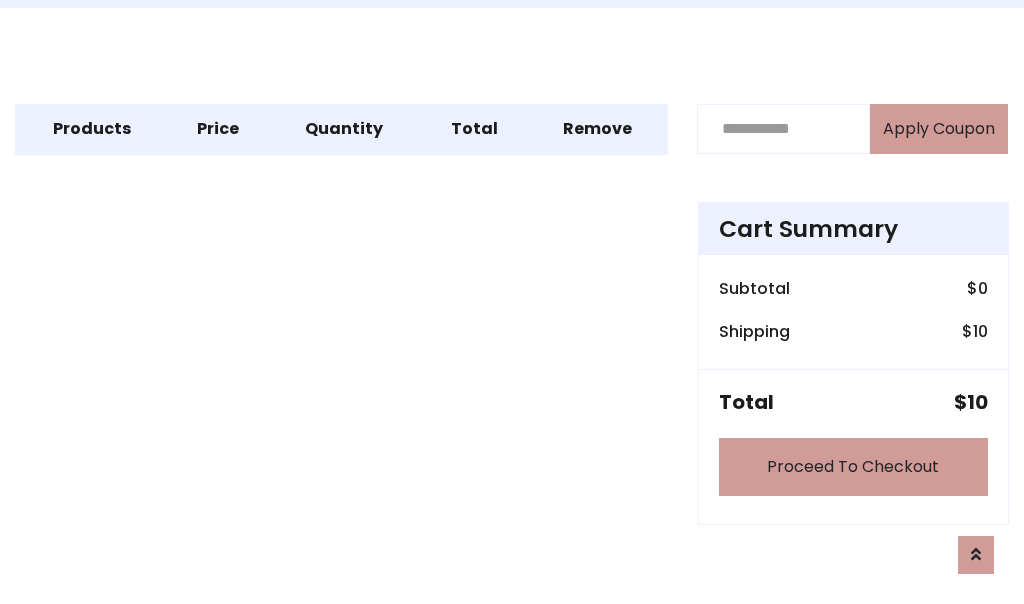 scroll, scrollTop: 247, scrollLeft: 0, axis: vertical 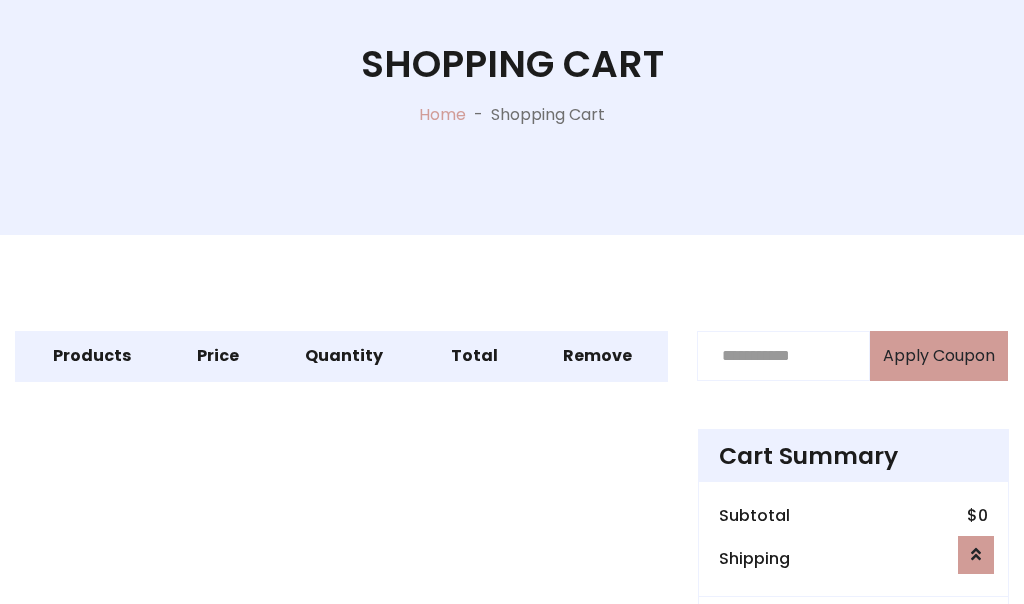 click on "Proceed To Checkout" at bounding box center [853, 694] 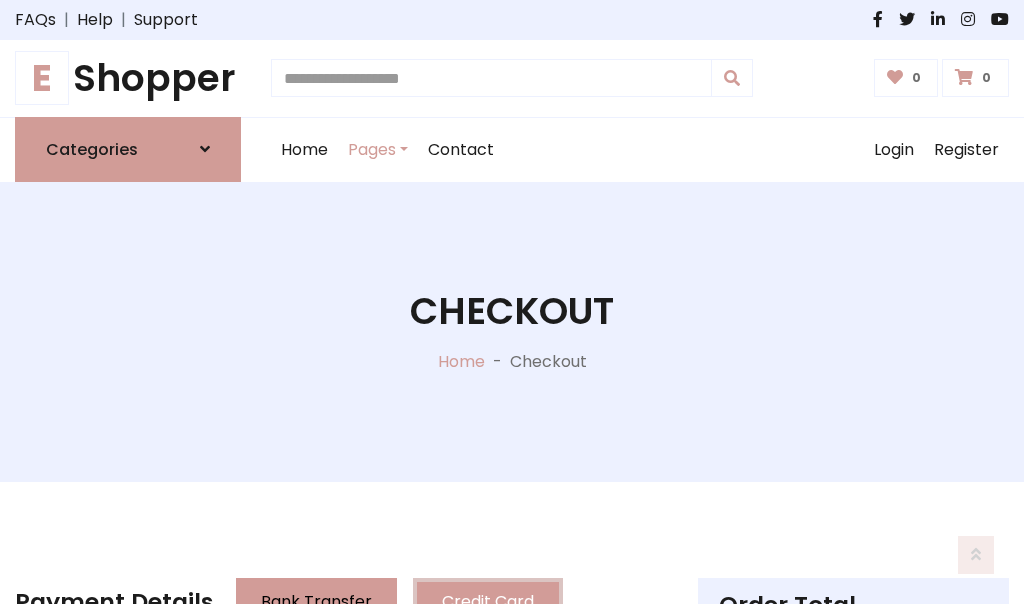 scroll, scrollTop: 137, scrollLeft: 0, axis: vertical 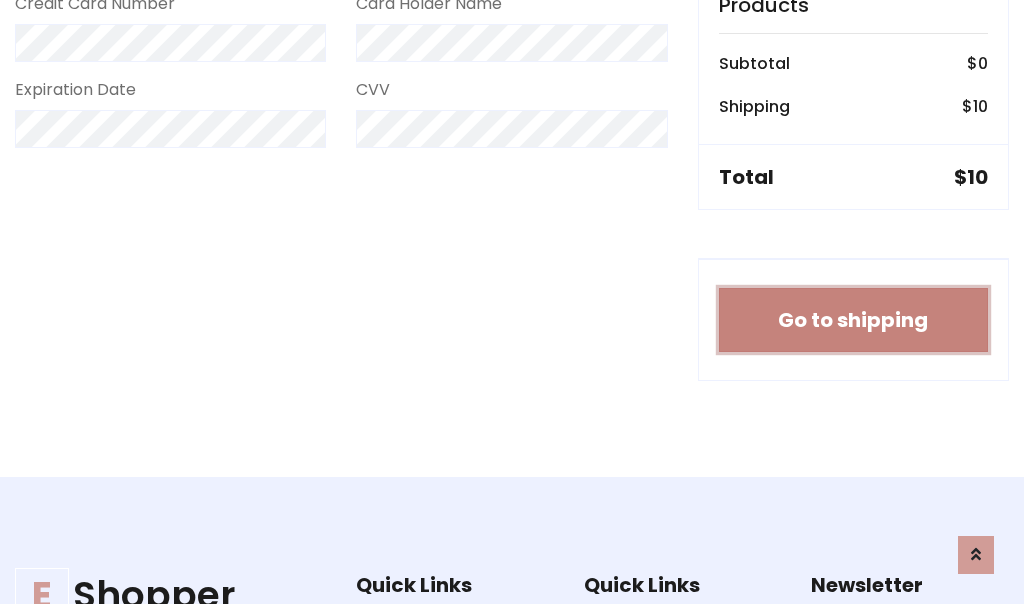 click on "Go to shipping" at bounding box center [853, 320] 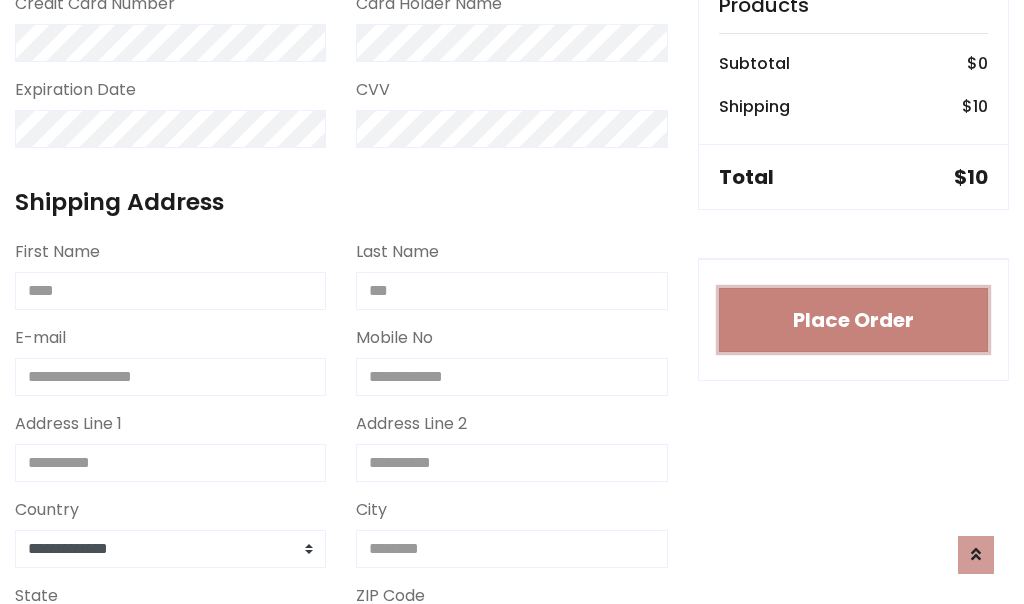 type 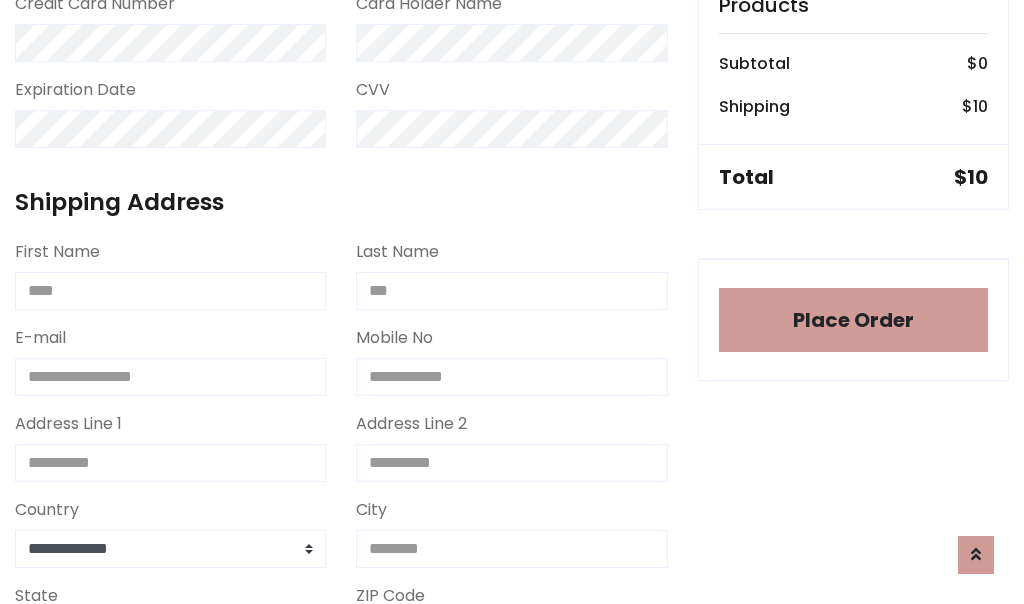scroll, scrollTop: 1216, scrollLeft: 0, axis: vertical 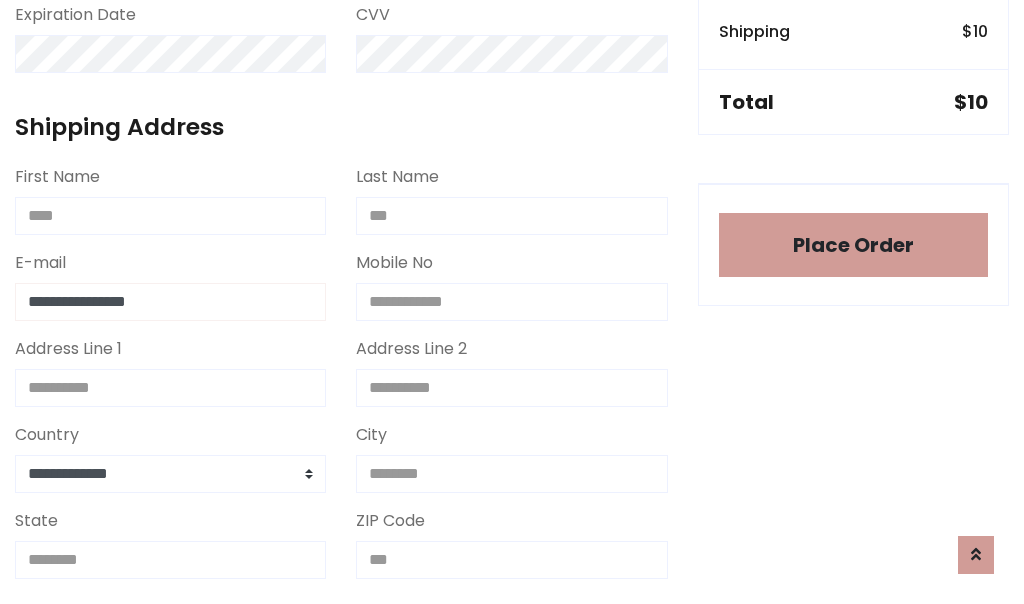 type on "**********" 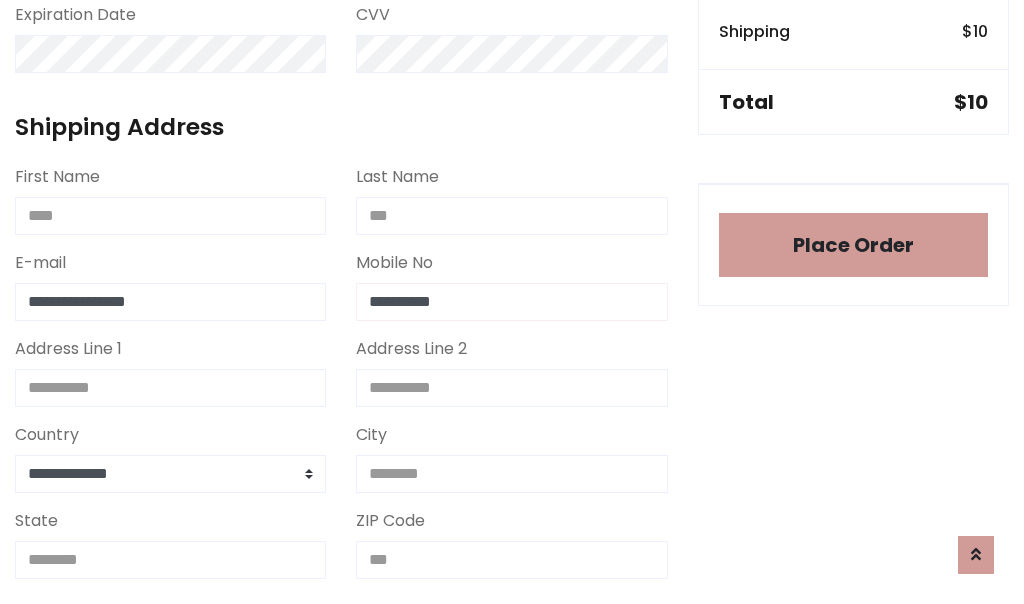 type on "**********" 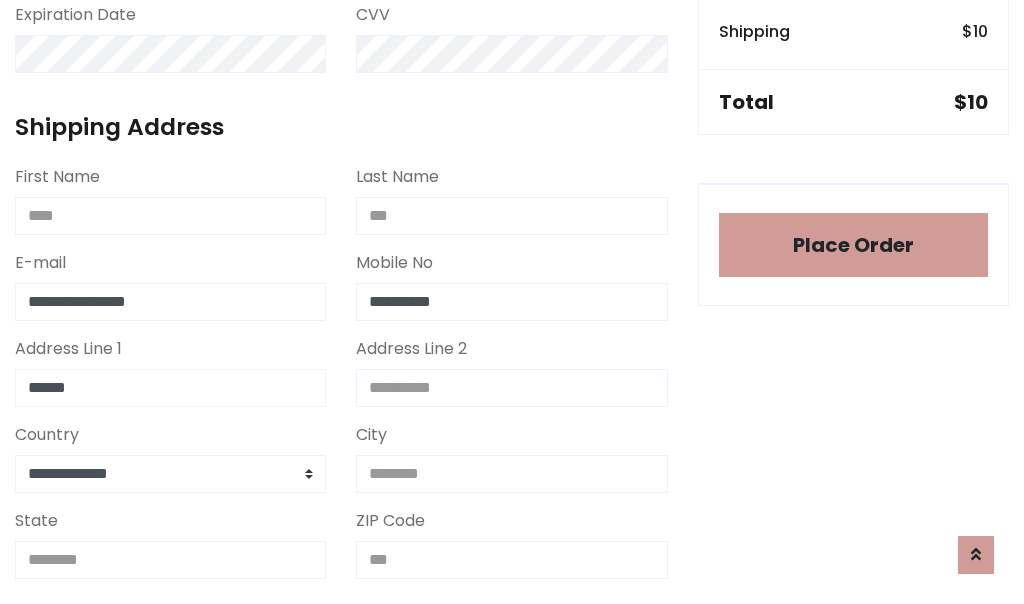 type on "******" 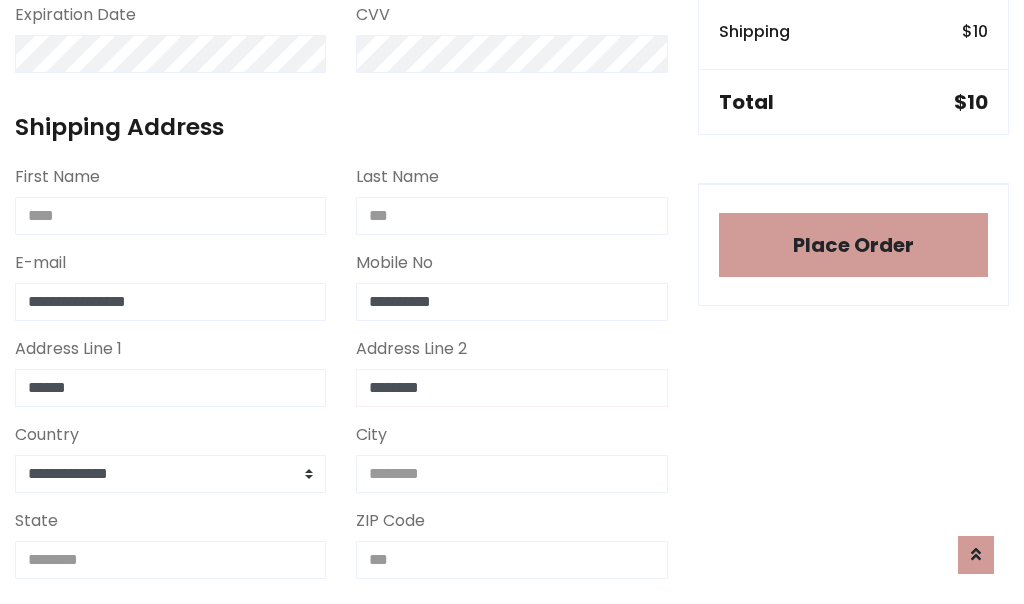 type on "********" 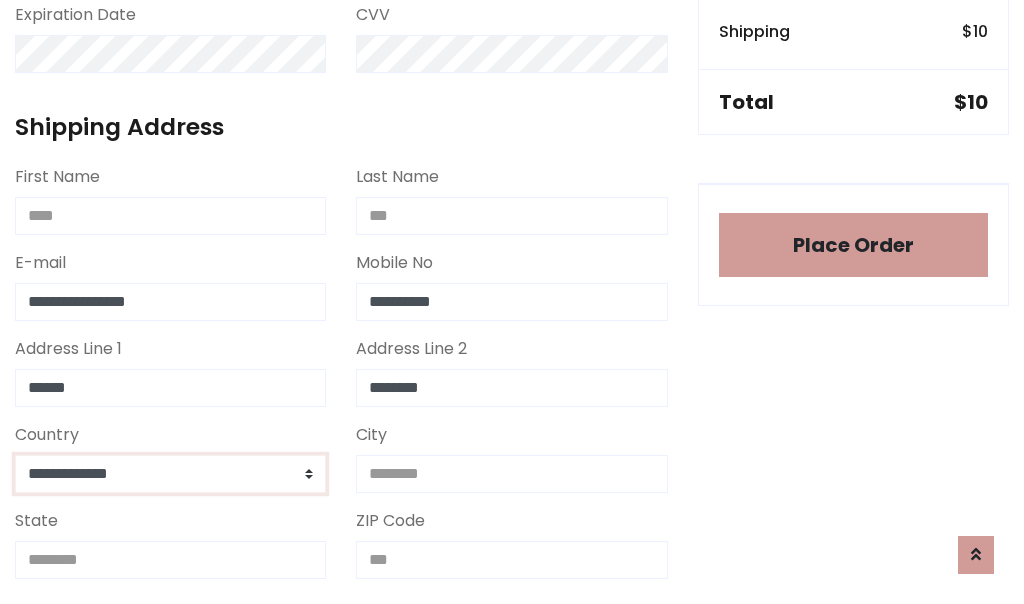 select on "*******" 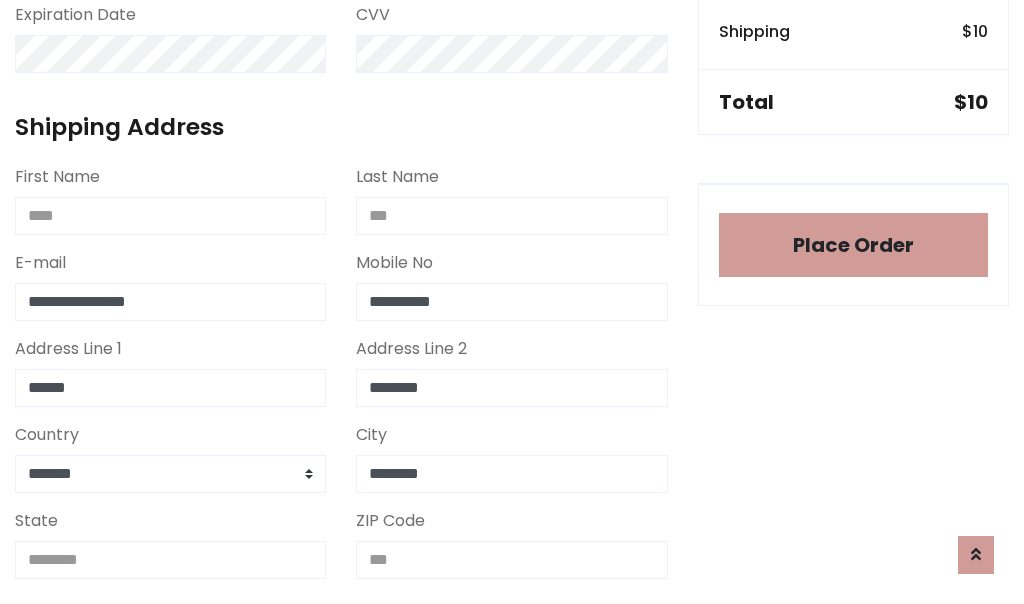 type on "********" 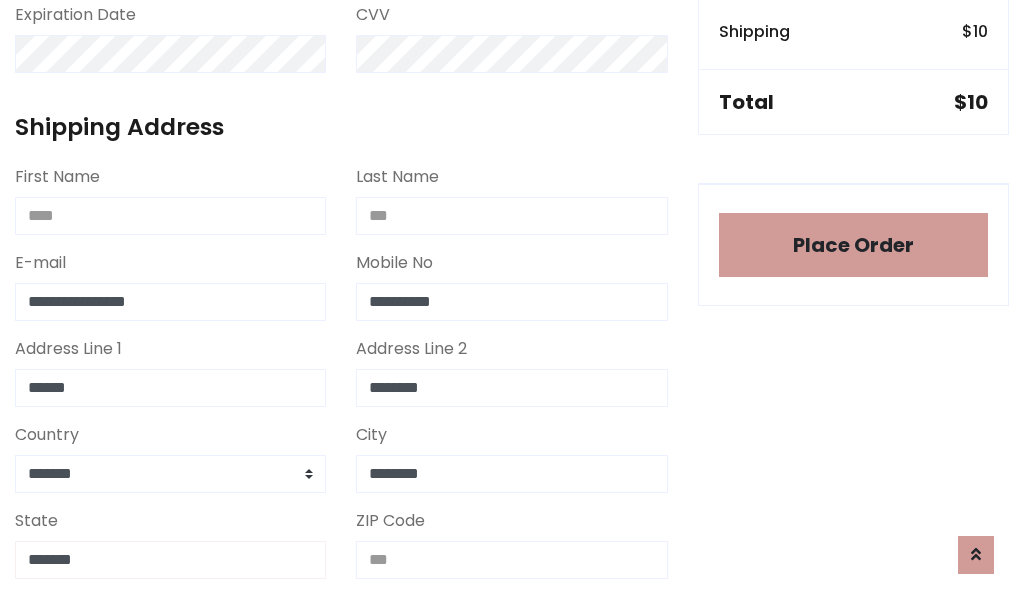 type on "*******" 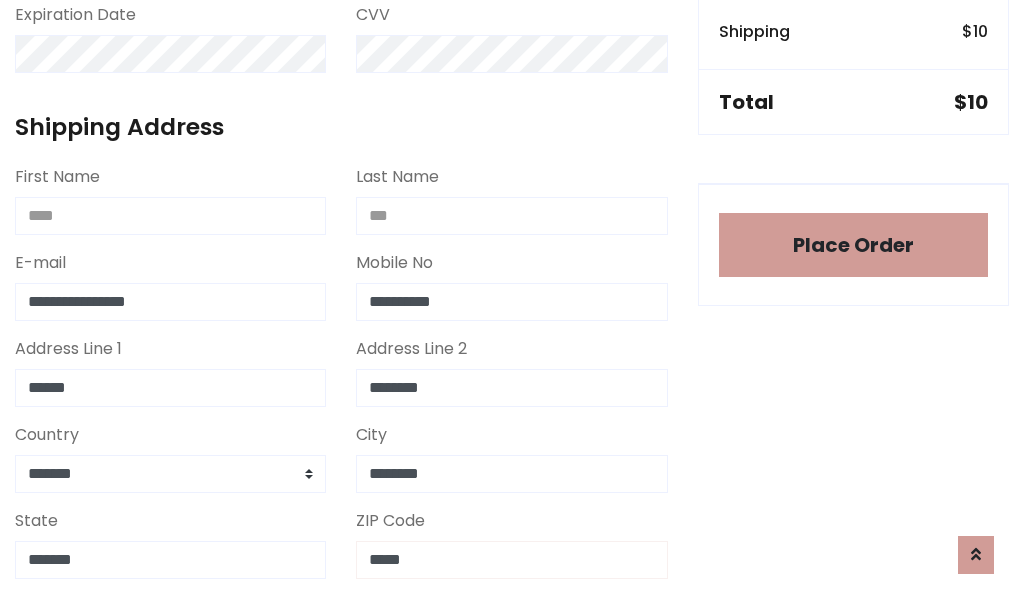scroll, scrollTop: 403, scrollLeft: 0, axis: vertical 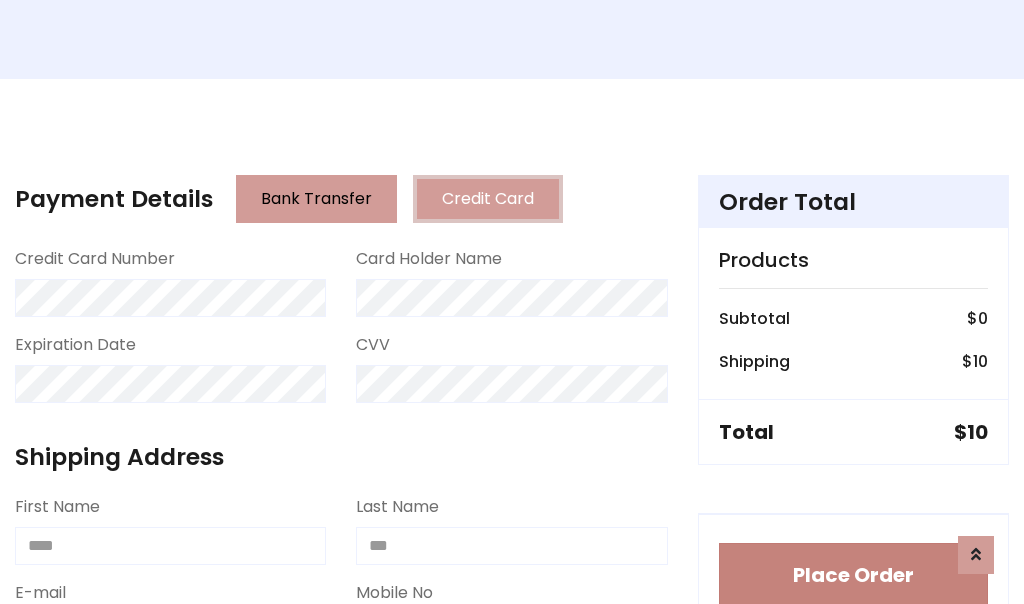 type on "*****" 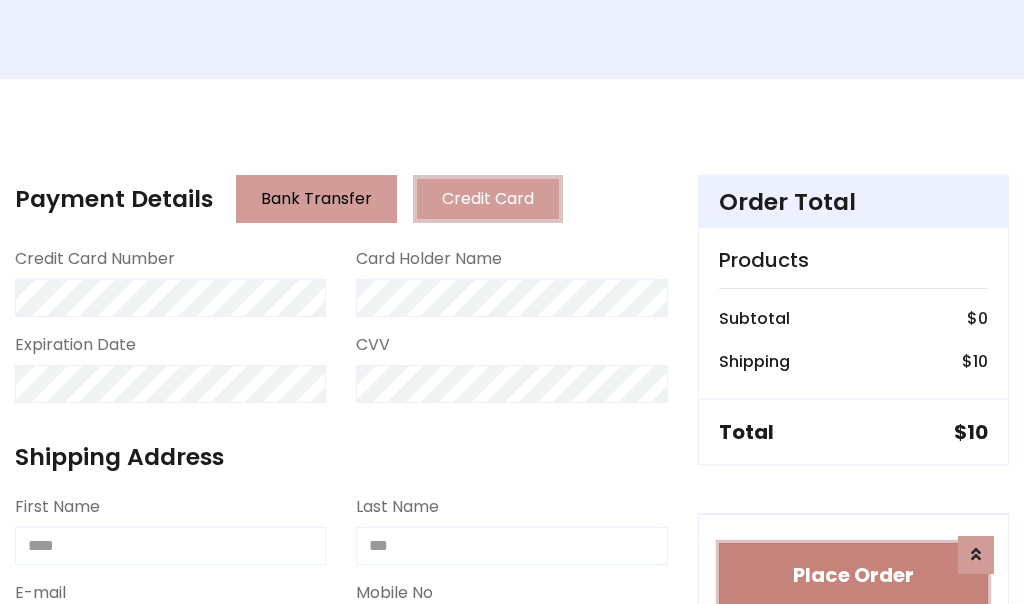 click on "Place Order" at bounding box center [853, 575] 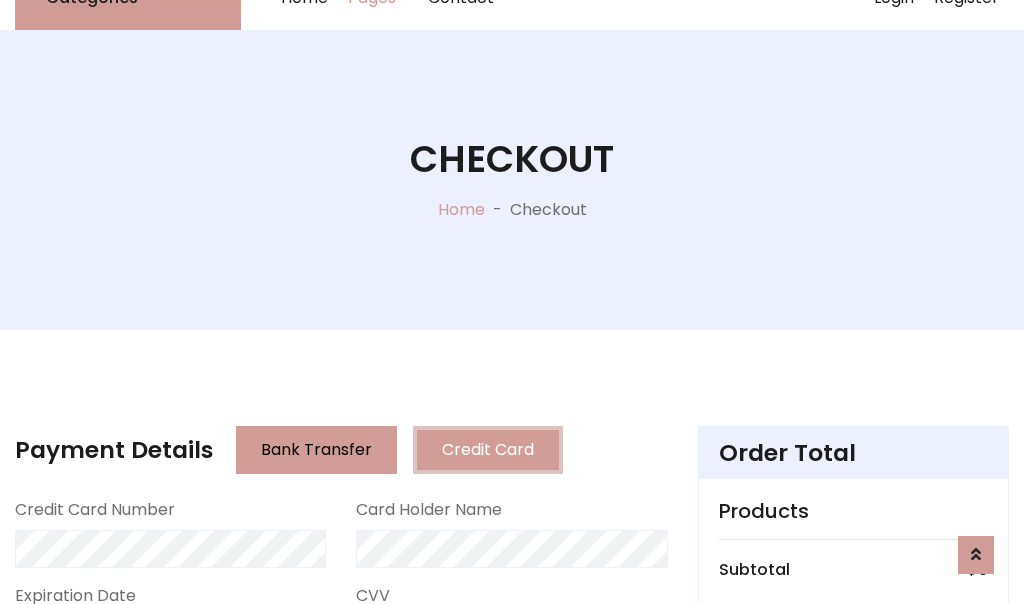 scroll, scrollTop: 0, scrollLeft: 0, axis: both 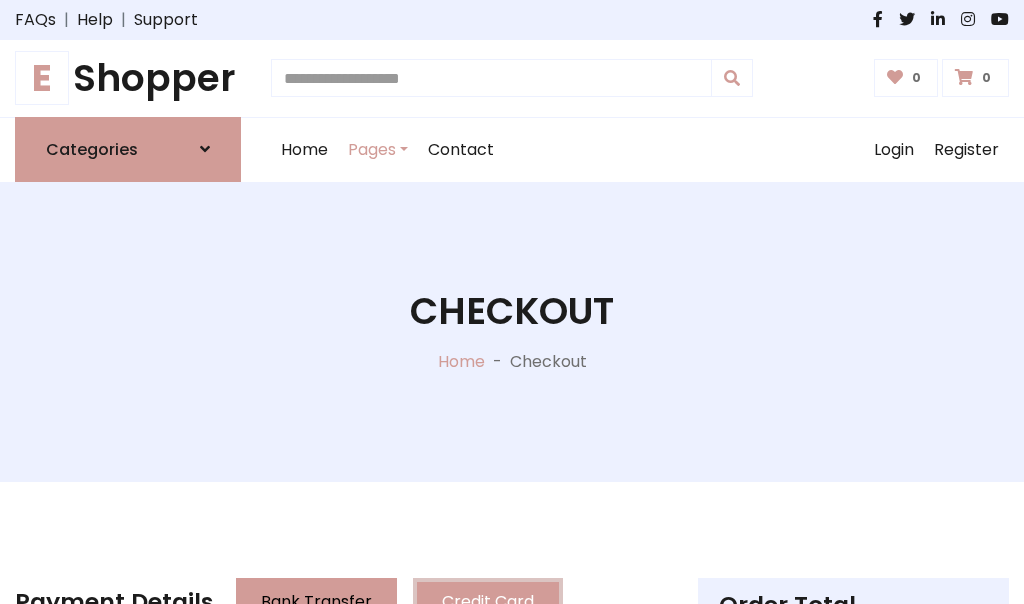 click on "E Shopper" at bounding box center [128, 78] 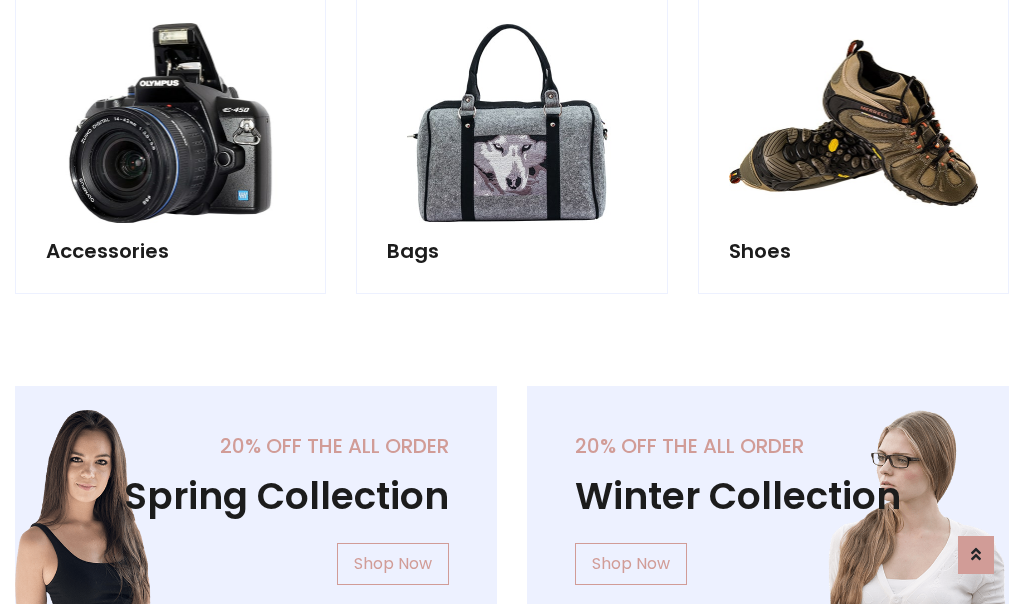 scroll, scrollTop: 770, scrollLeft: 0, axis: vertical 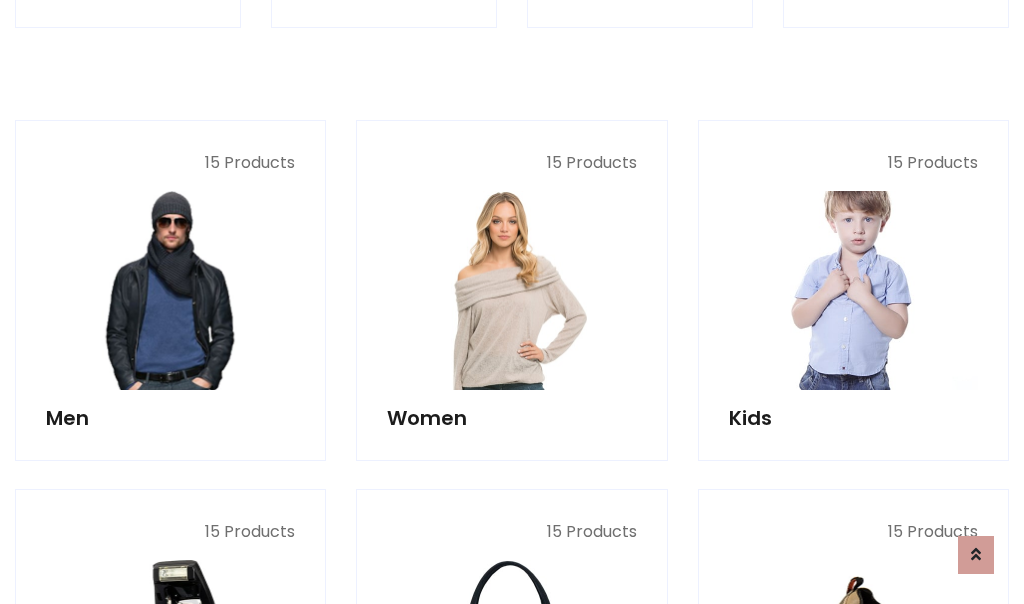 click at bounding box center [853, 290] 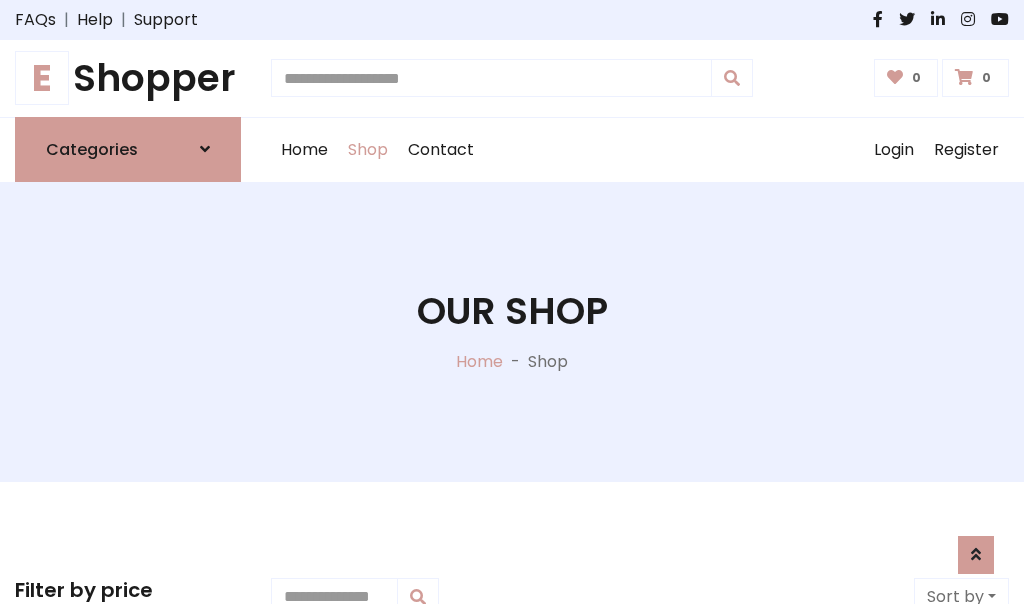 scroll, scrollTop: 549, scrollLeft: 0, axis: vertical 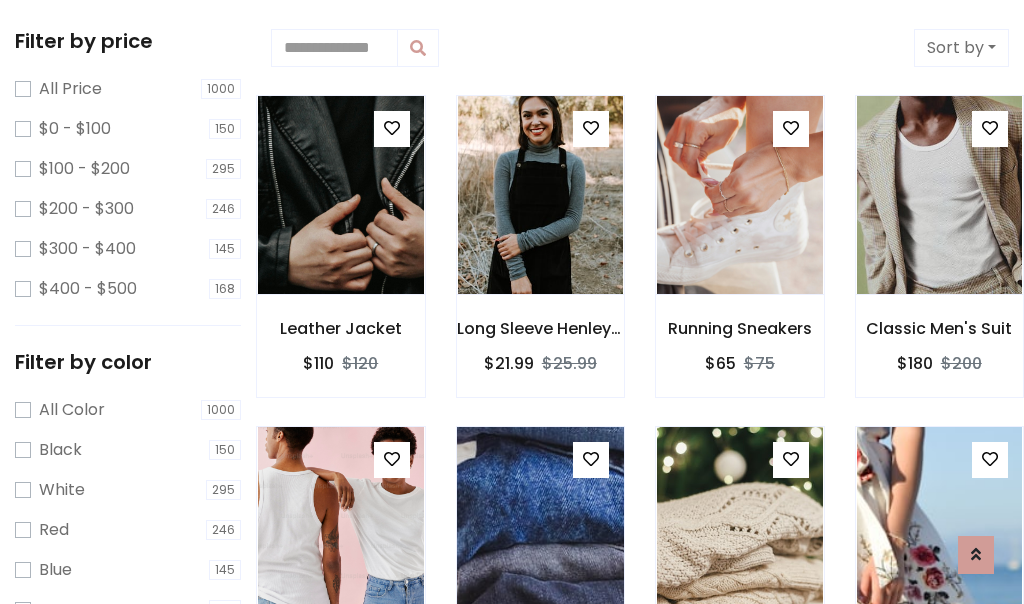 click at bounding box center [591, 459] 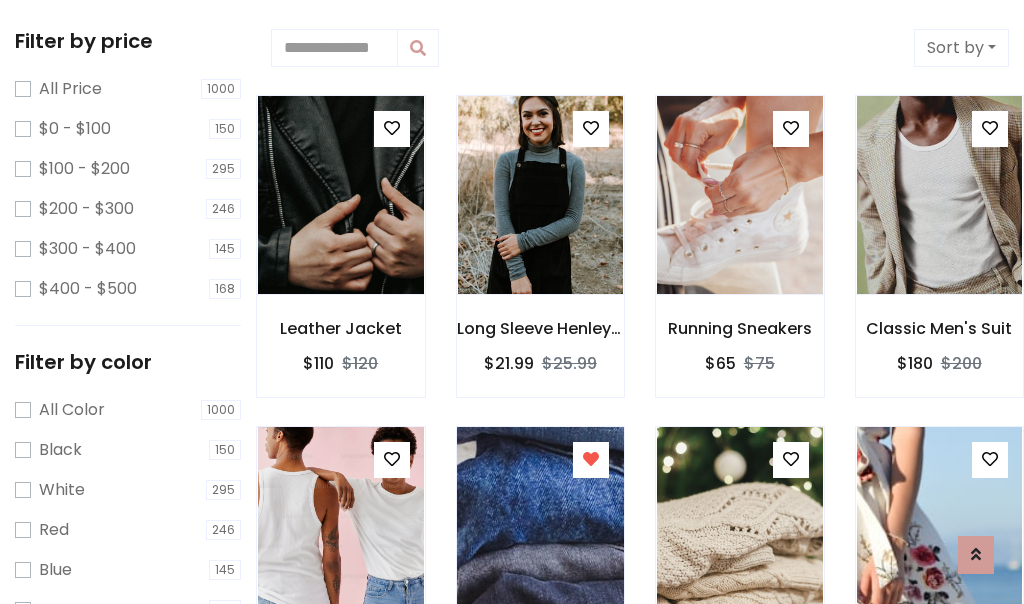 scroll, scrollTop: 547, scrollLeft: 0, axis: vertical 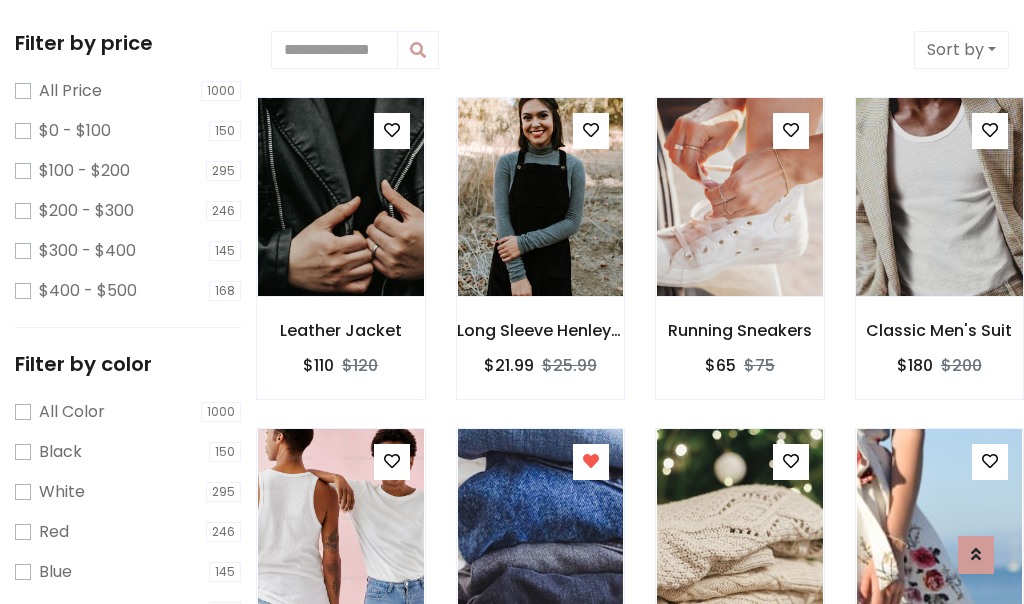 click at bounding box center [939, 195] 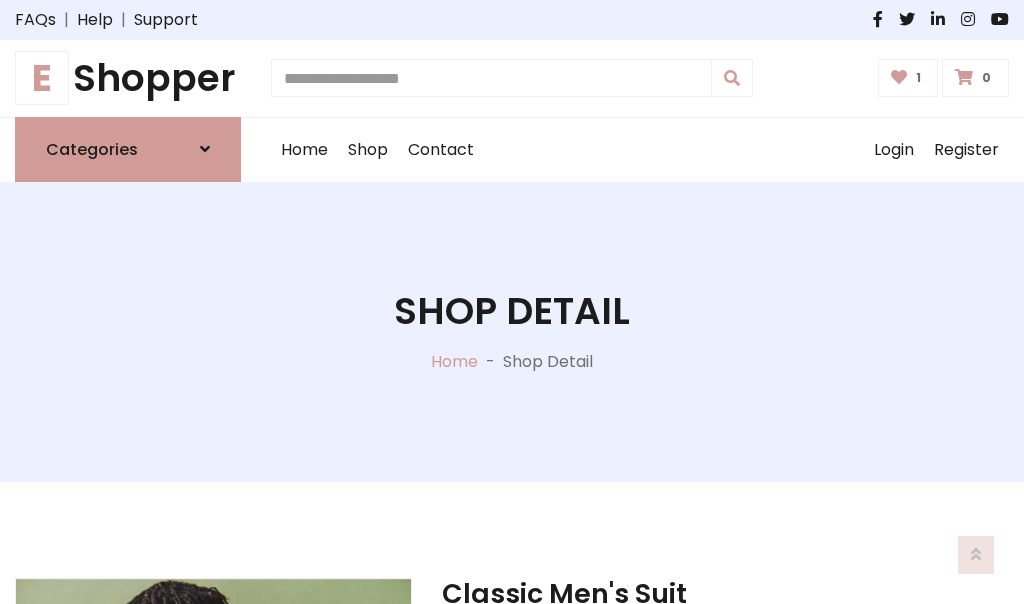 scroll, scrollTop: 262, scrollLeft: 0, axis: vertical 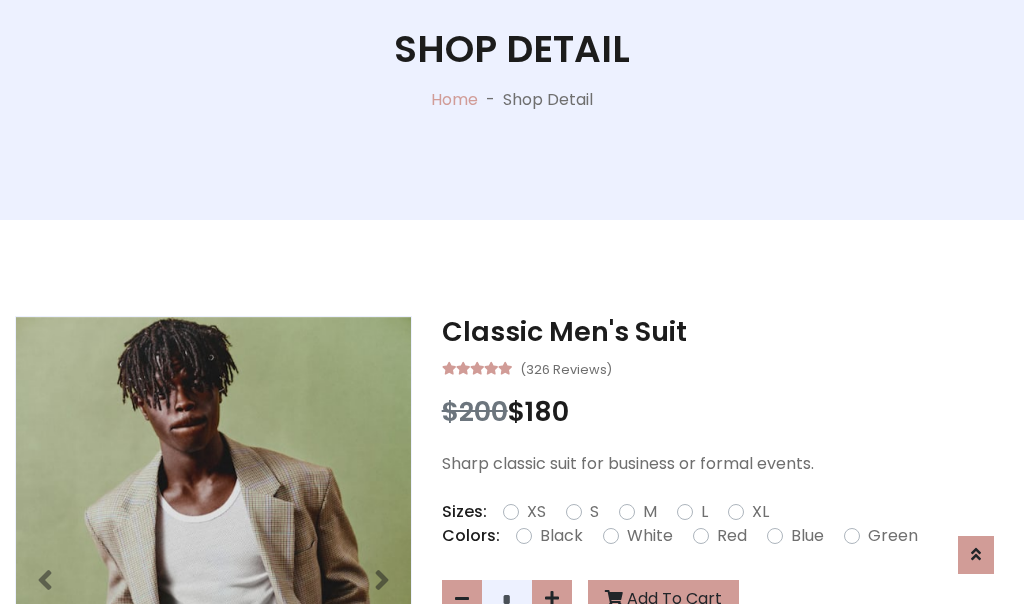 click on "XL" at bounding box center [760, 512] 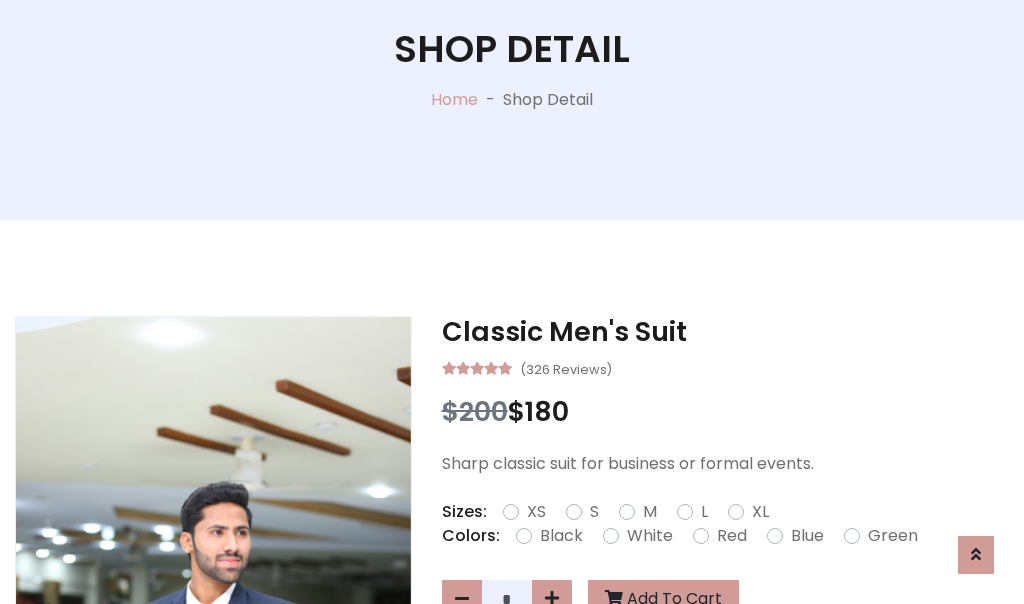 click on "Black" at bounding box center [561, 536] 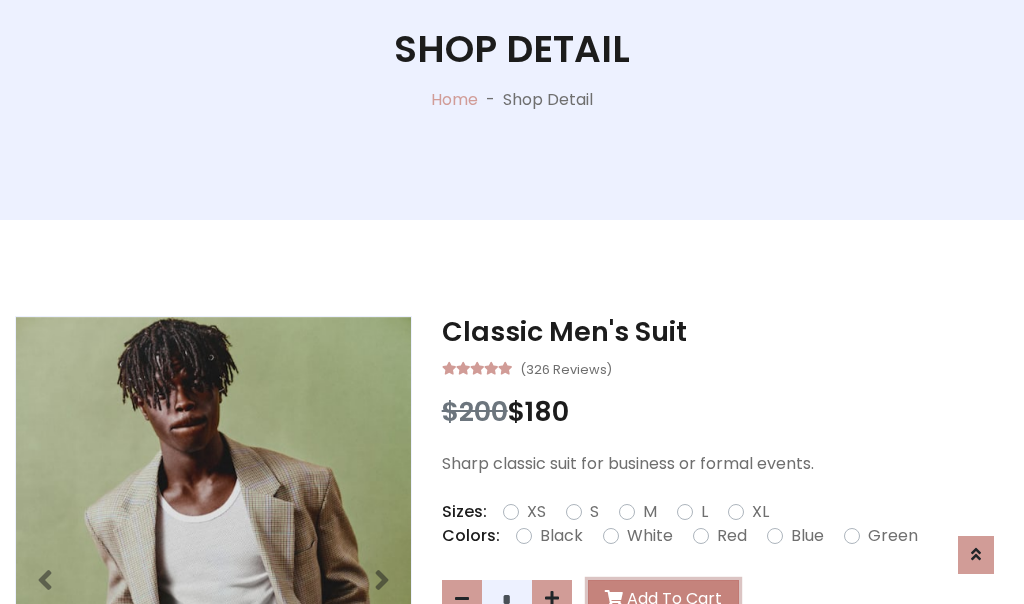 click on "Add To Cart" at bounding box center (663, 599) 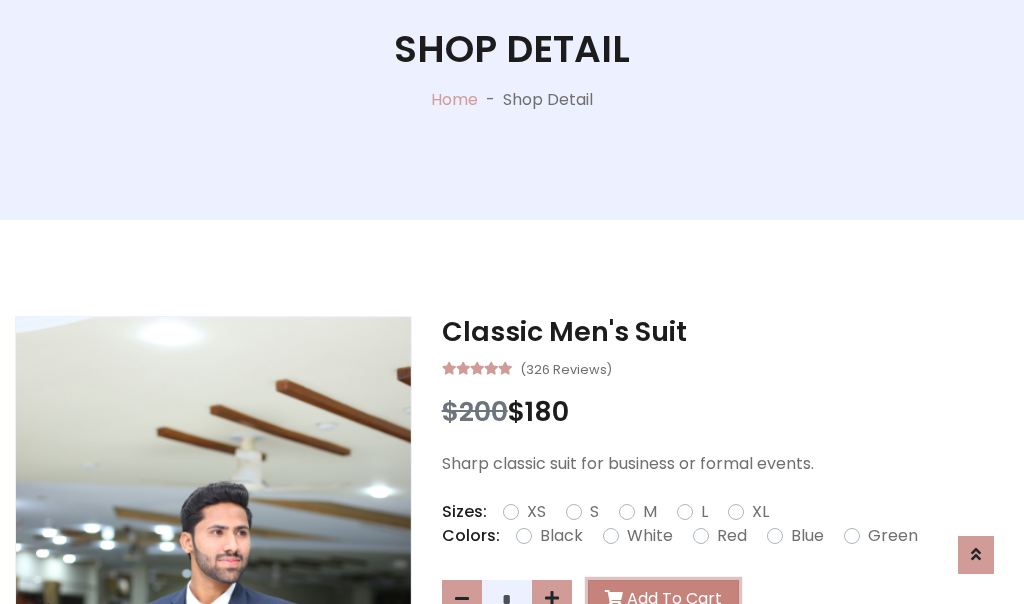 scroll, scrollTop: 0, scrollLeft: 0, axis: both 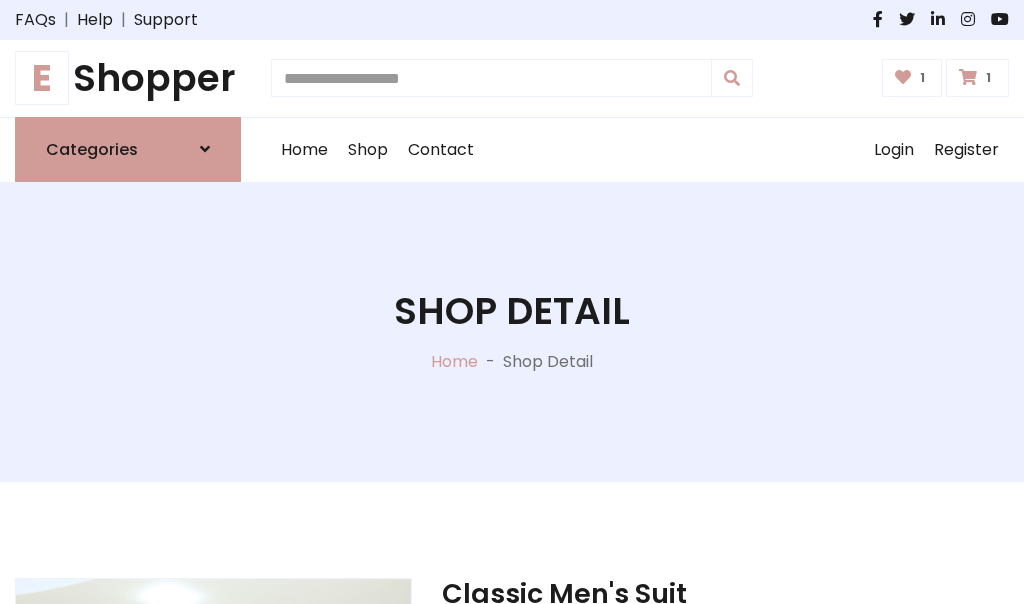 click at bounding box center (968, 77) 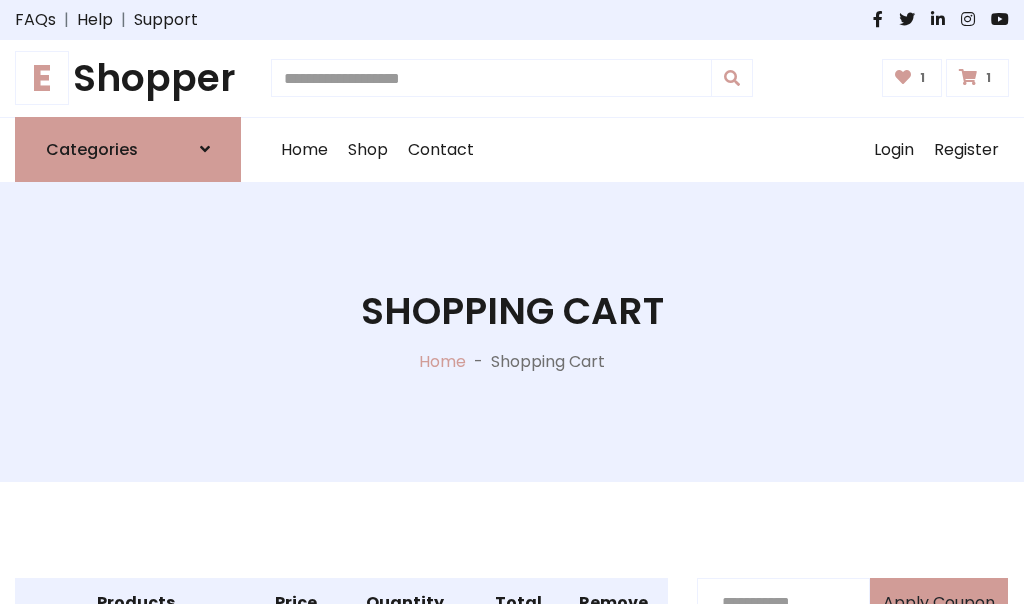 scroll, scrollTop: 570, scrollLeft: 0, axis: vertical 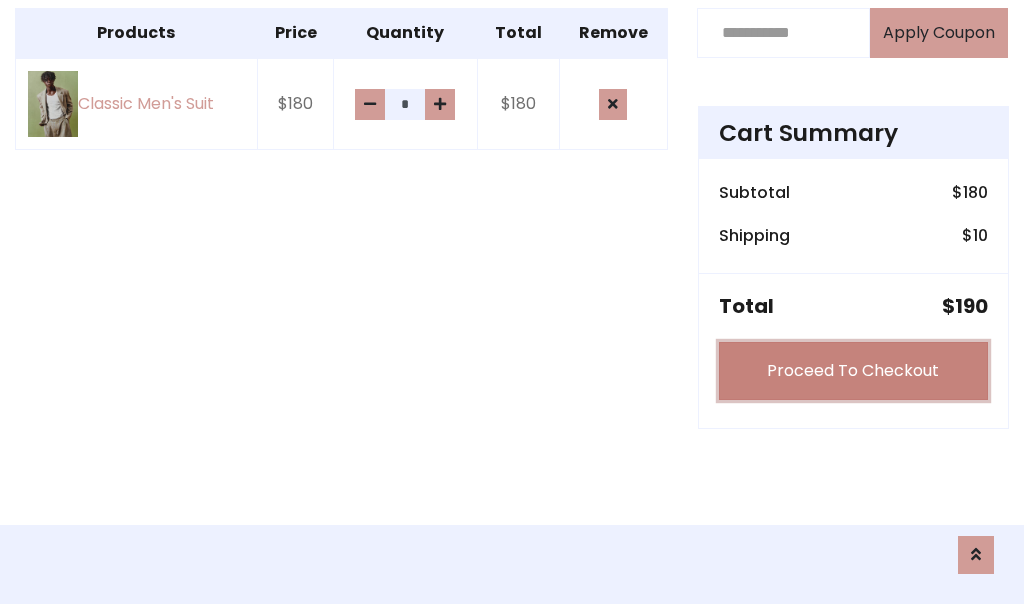 click on "Proceed To Checkout" at bounding box center (853, 371) 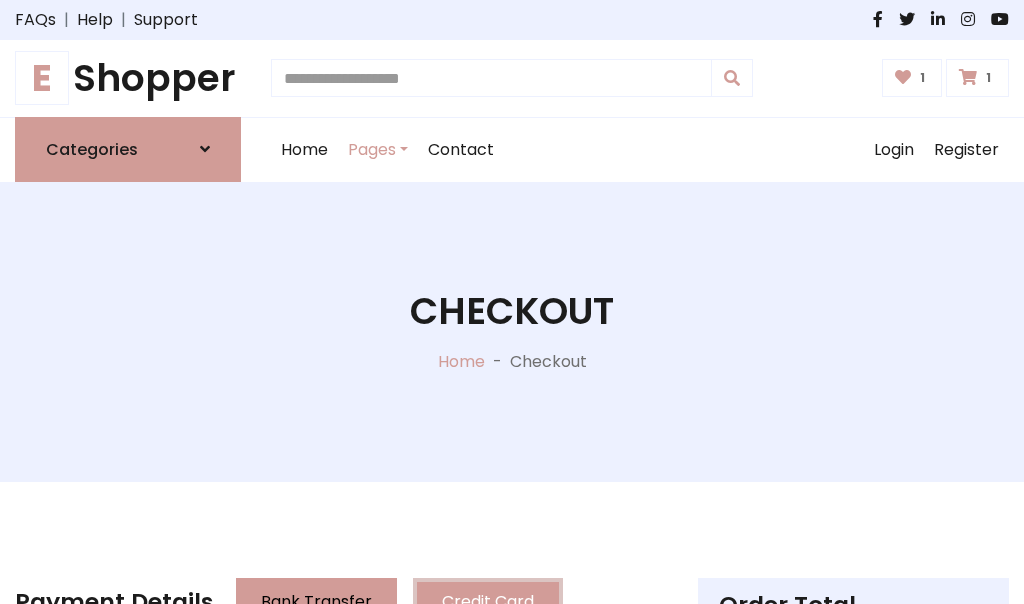 scroll, scrollTop: 201, scrollLeft: 0, axis: vertical 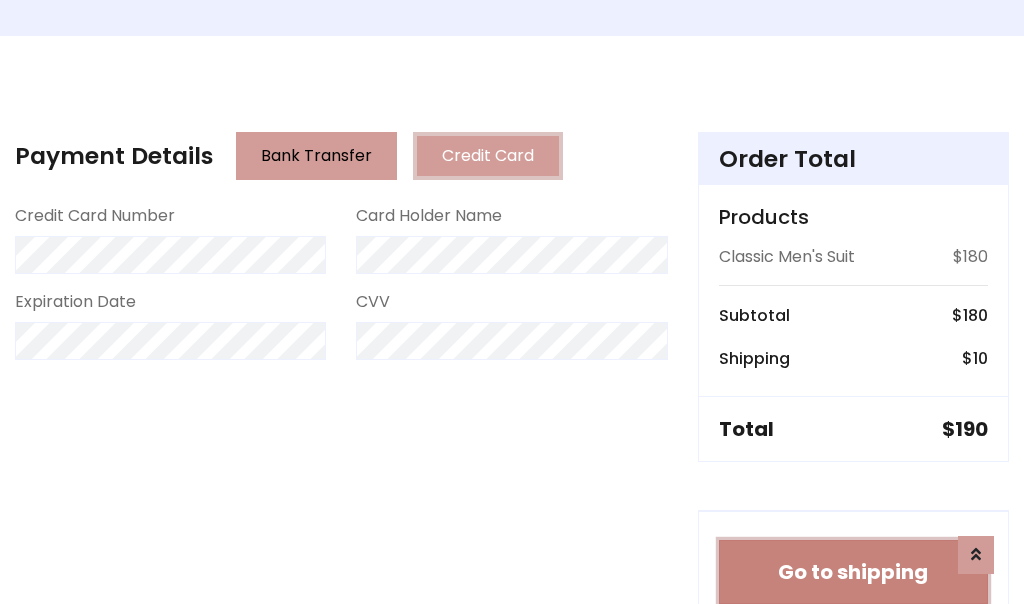 click on "Go to shipping" at bounding box center [853, 572] 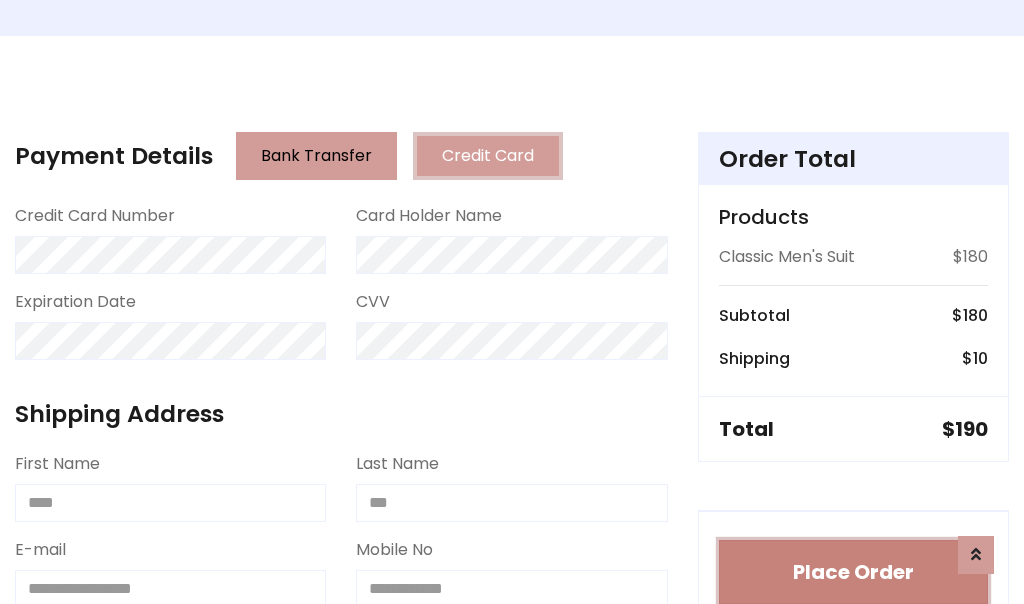 type 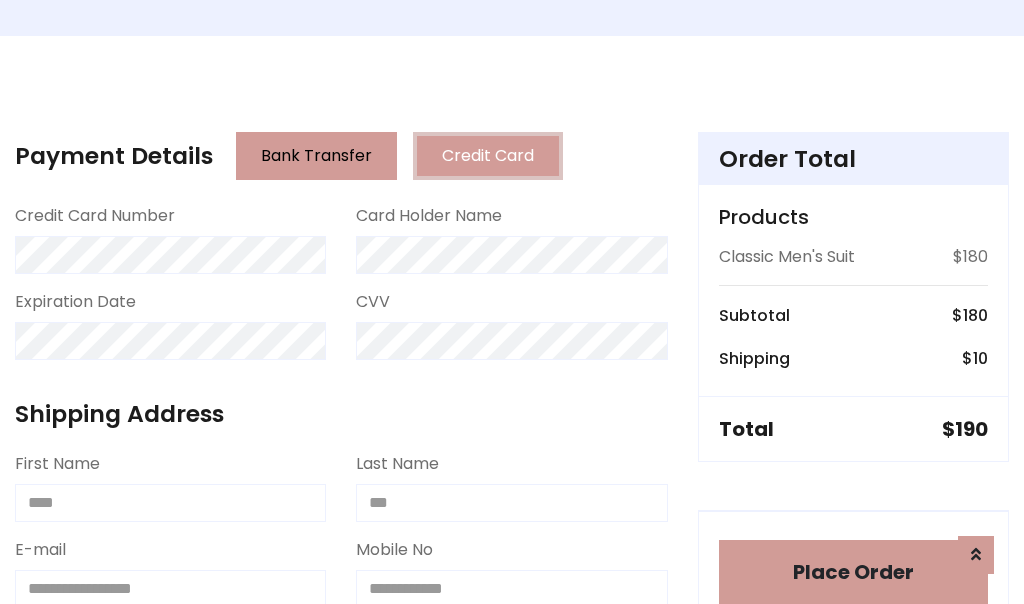 scroll, scrollTop: 1216, scrollLeft: 0, axis: vertical 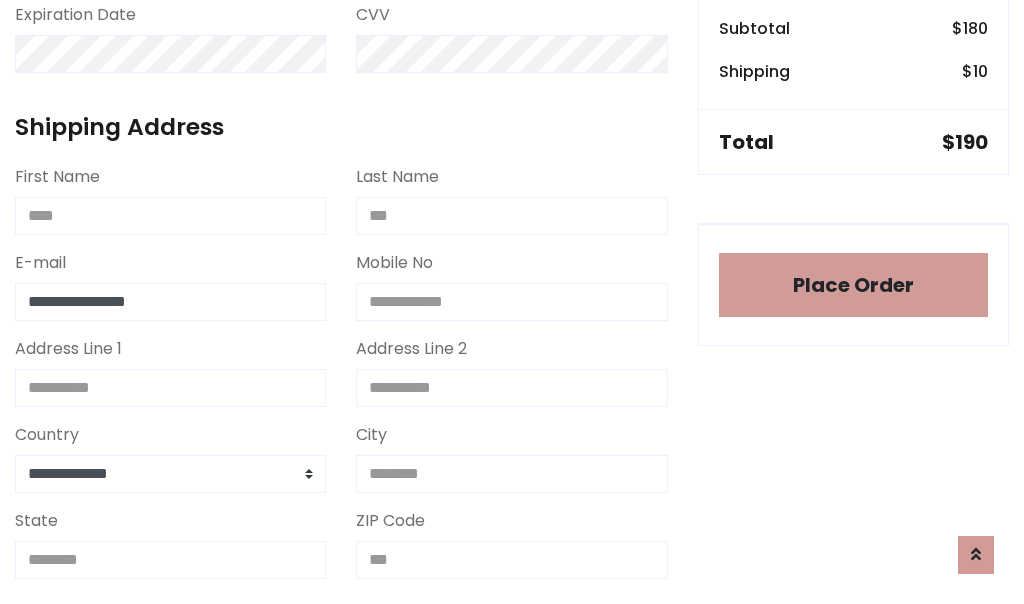 type on "**********" 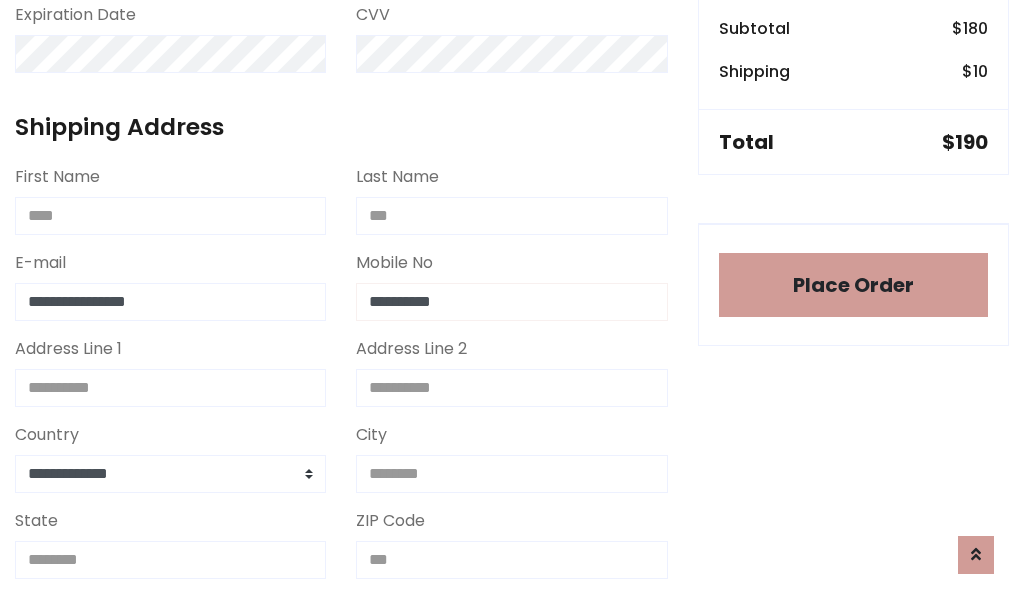 scroll, scrollTop: 573, scrollLeft: 0, axis: vertical 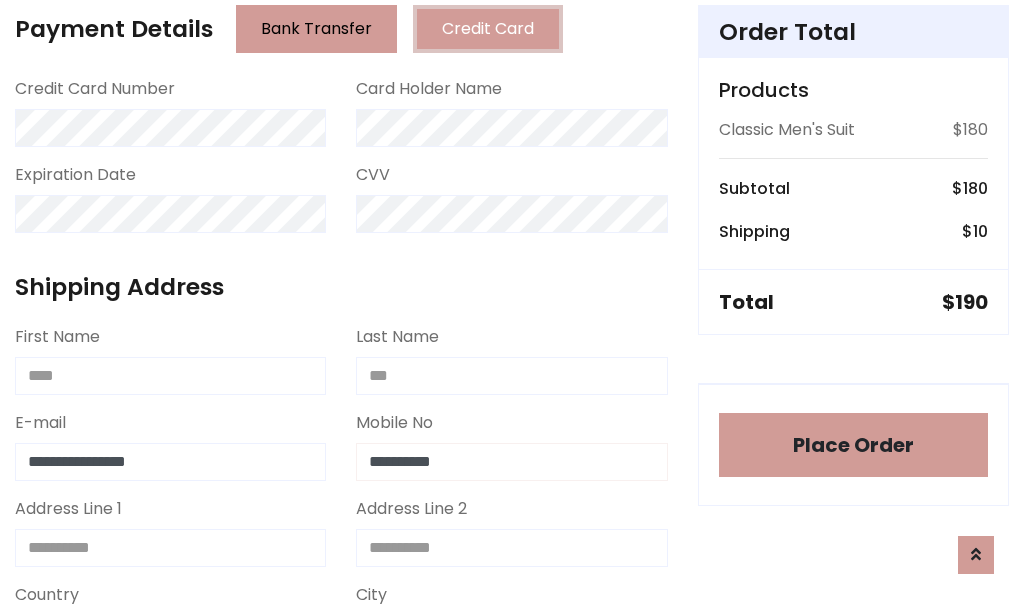 type on "**********" 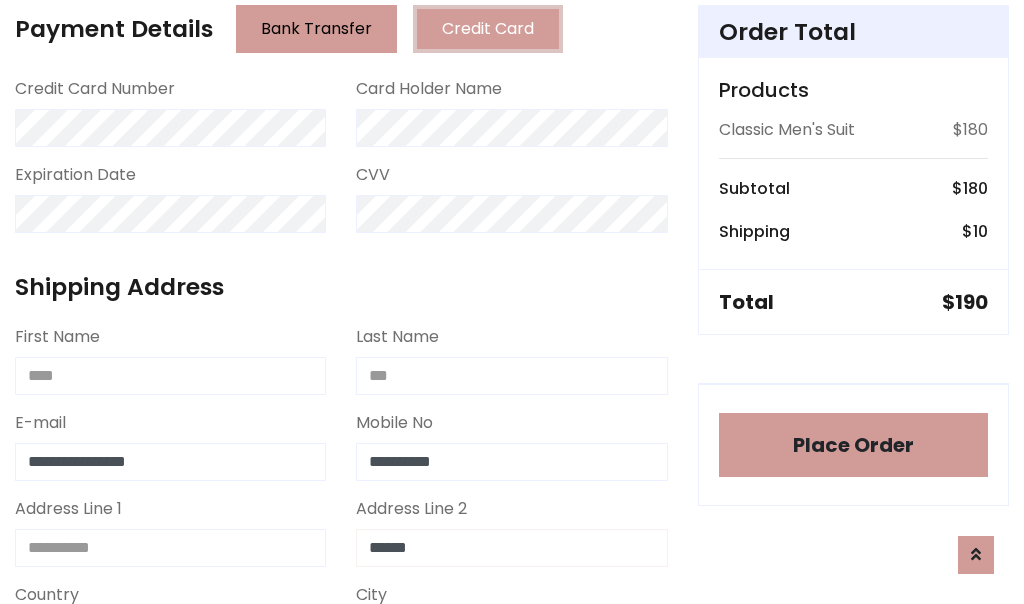 type on "******" 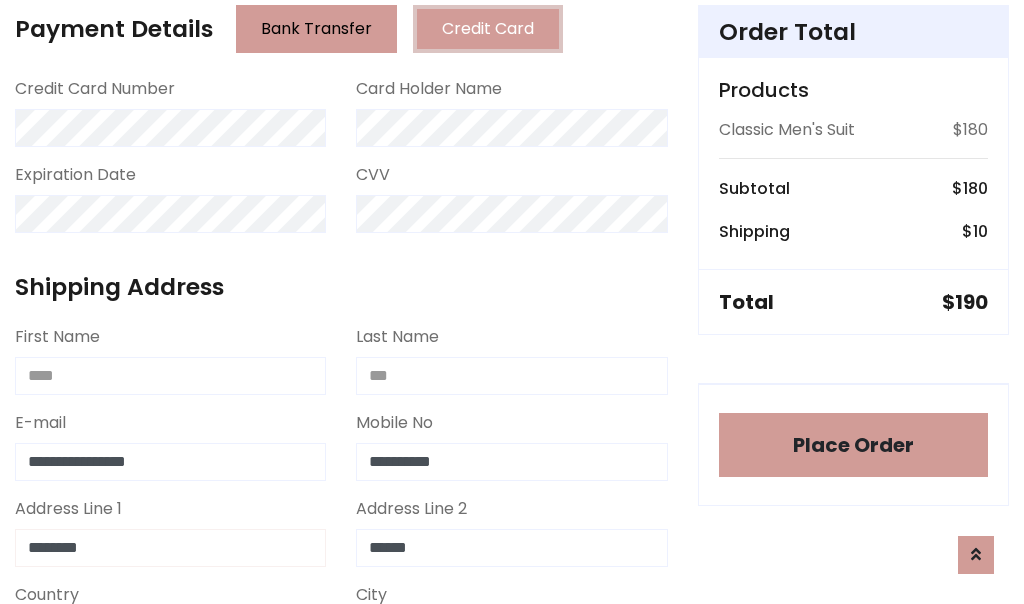 type on "********" 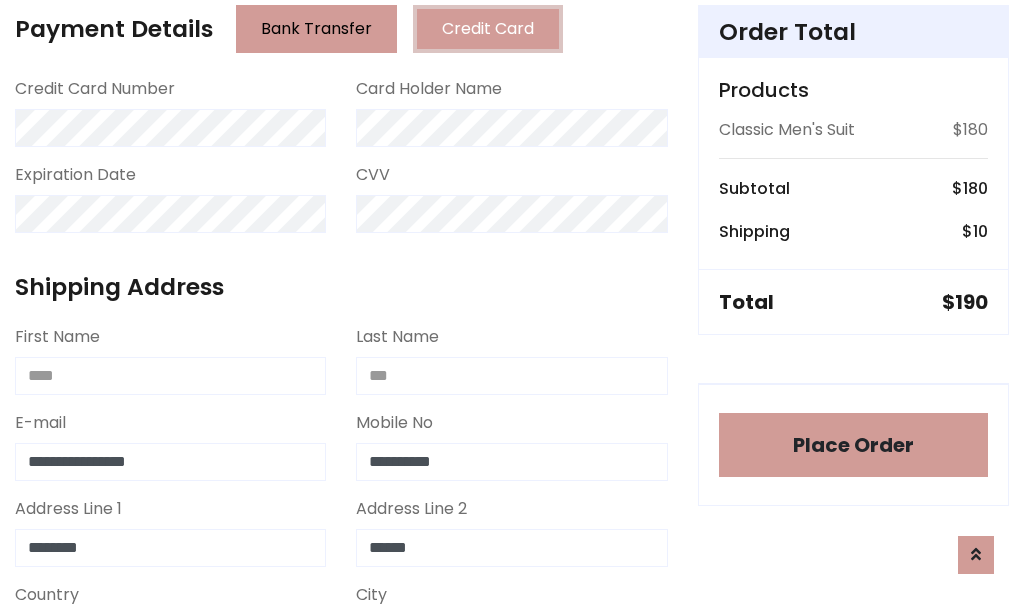 select on "*******" 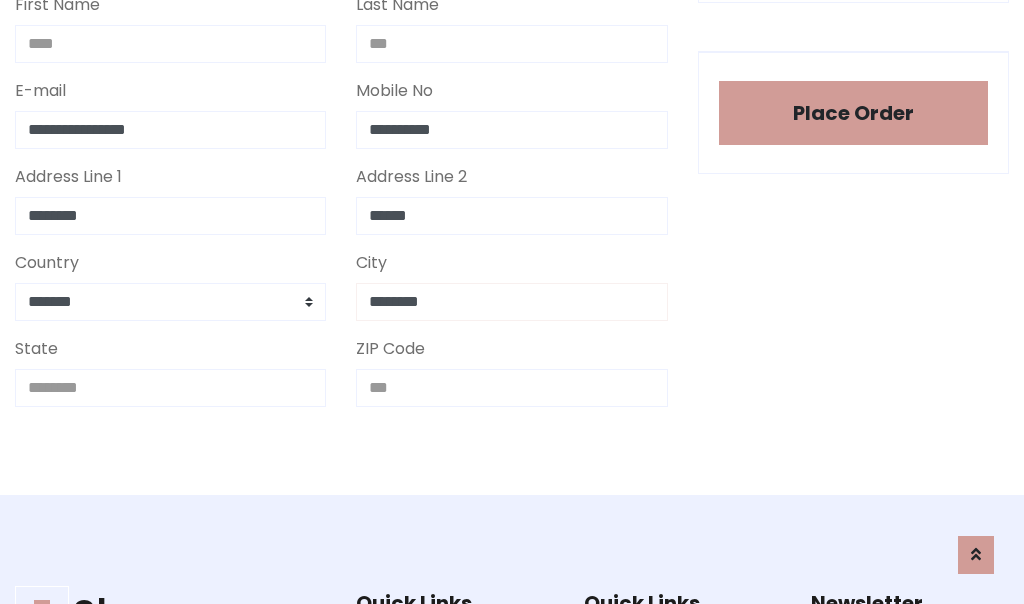 type on "********" 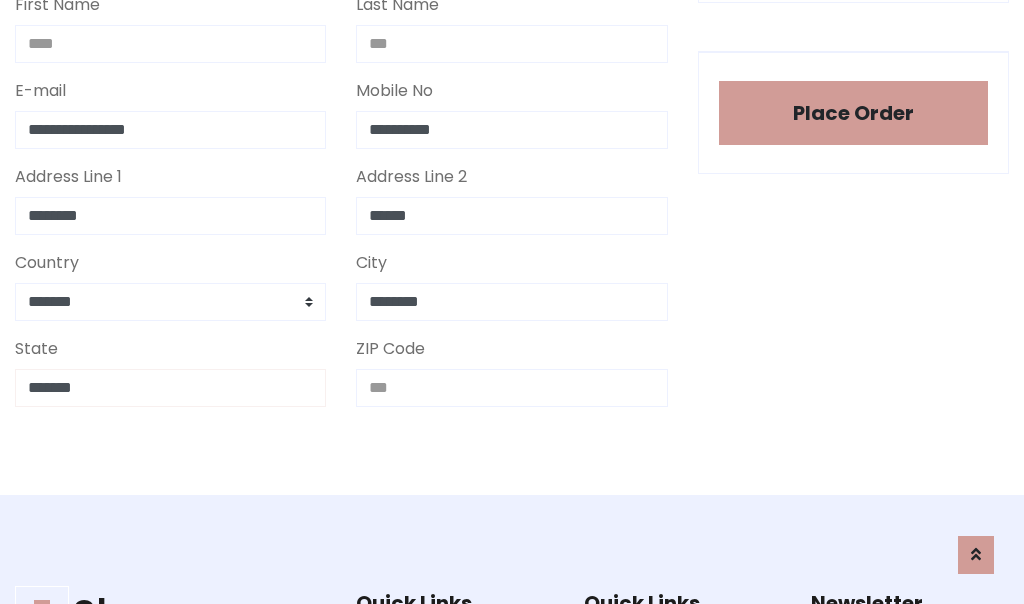 type on "*******" 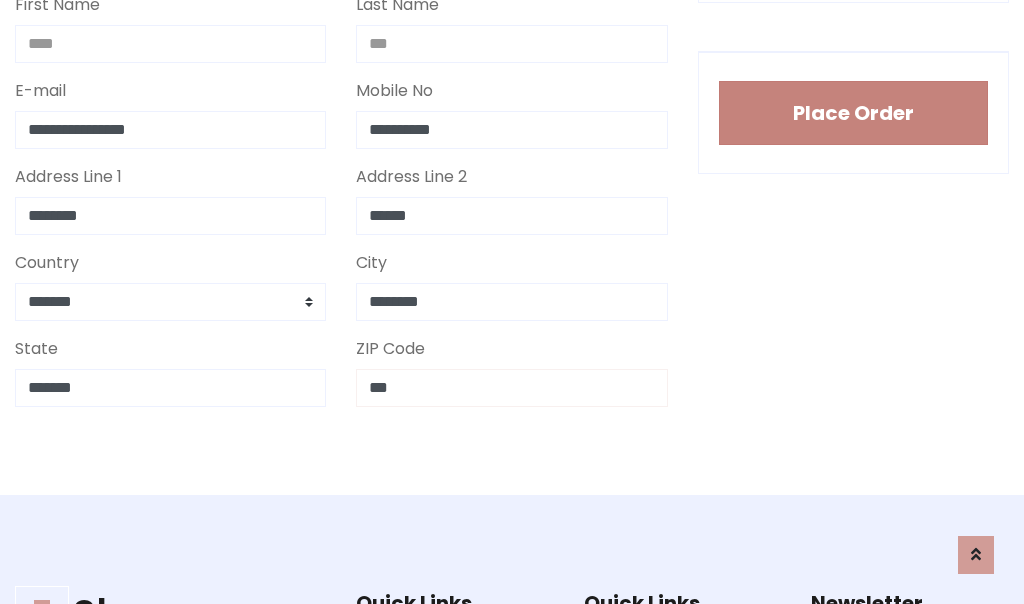 type on "***" 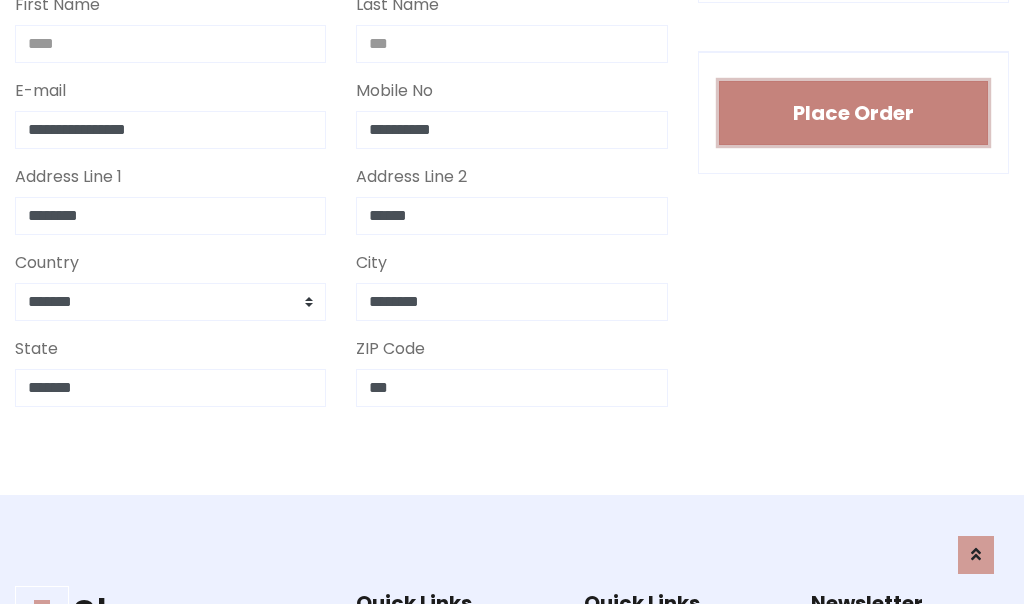 click on "Place Order" at bounding box center (853, 113) 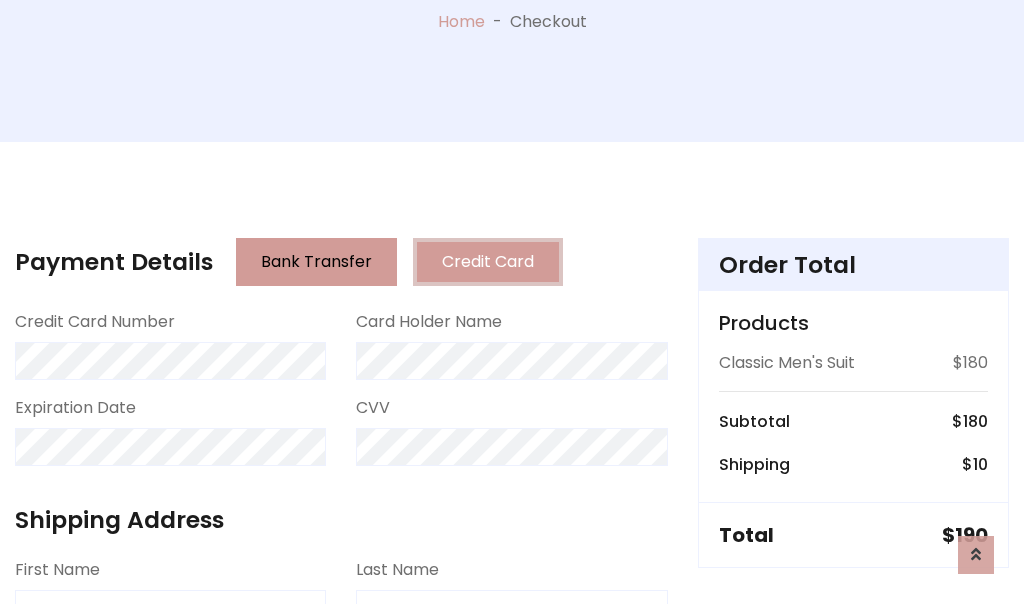 scroll, scrollTop: 0, scrollLeft: 0, axis: both 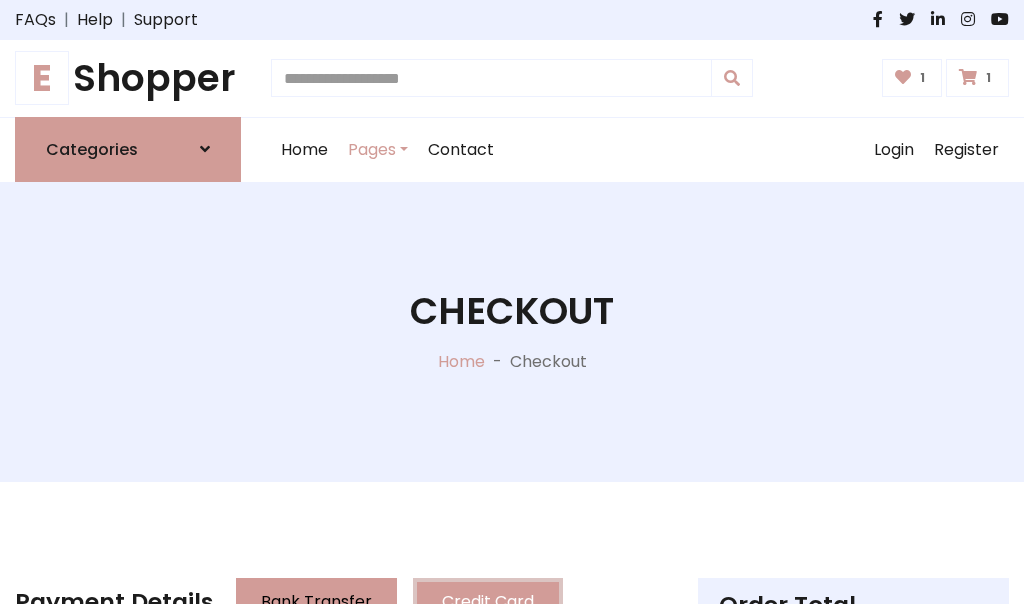 click on "E" at bounding box center [42, 78] 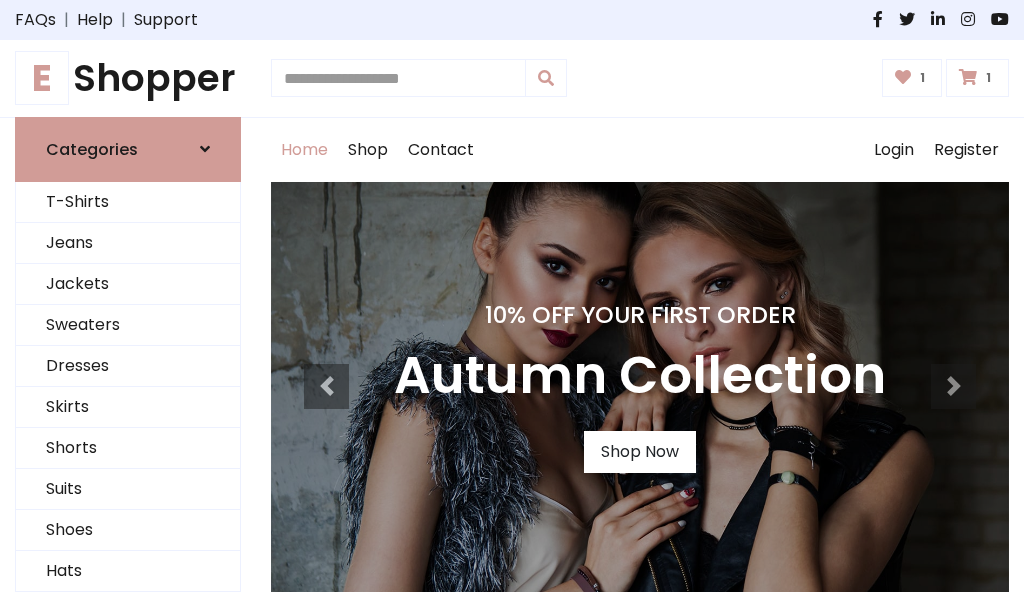 scroll, scrollTop: 0, scrollLeft: 0, axis: both 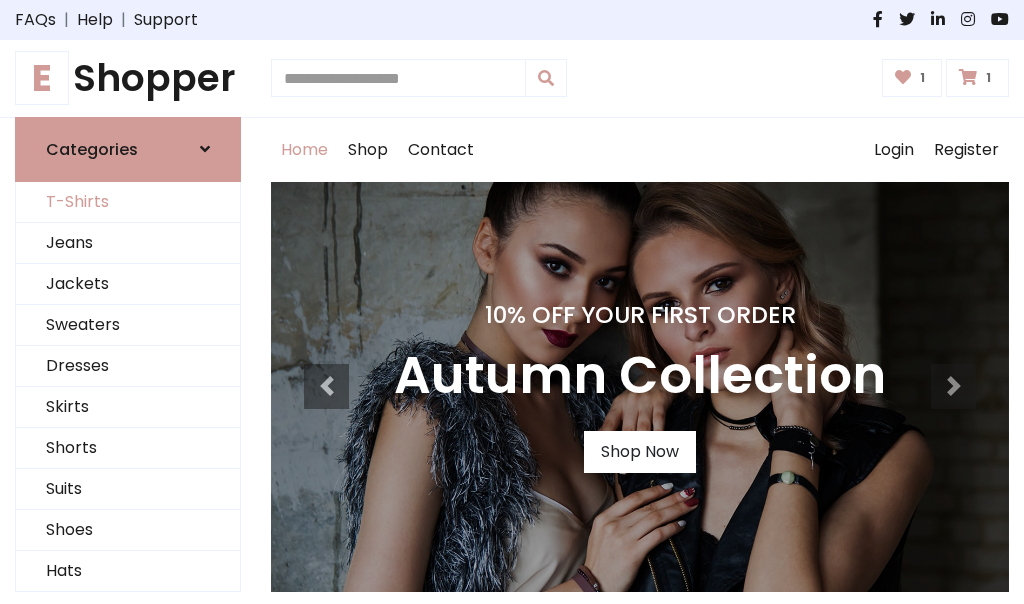 click on "T-Shirts" at bounding box center [128, 202] 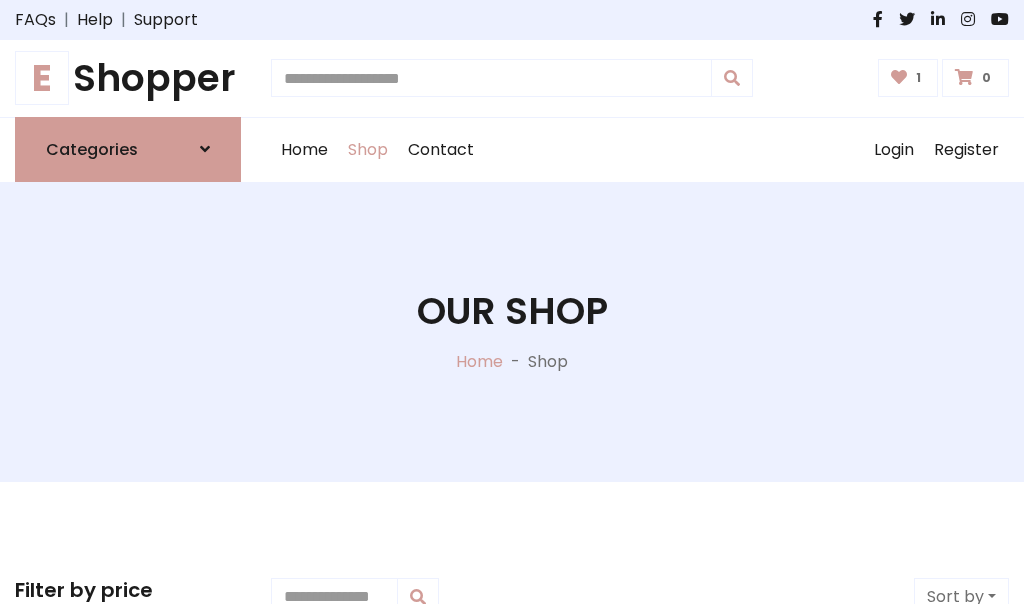 scroll, scrollTop: 0, scrollLeft: 0, axis: both 